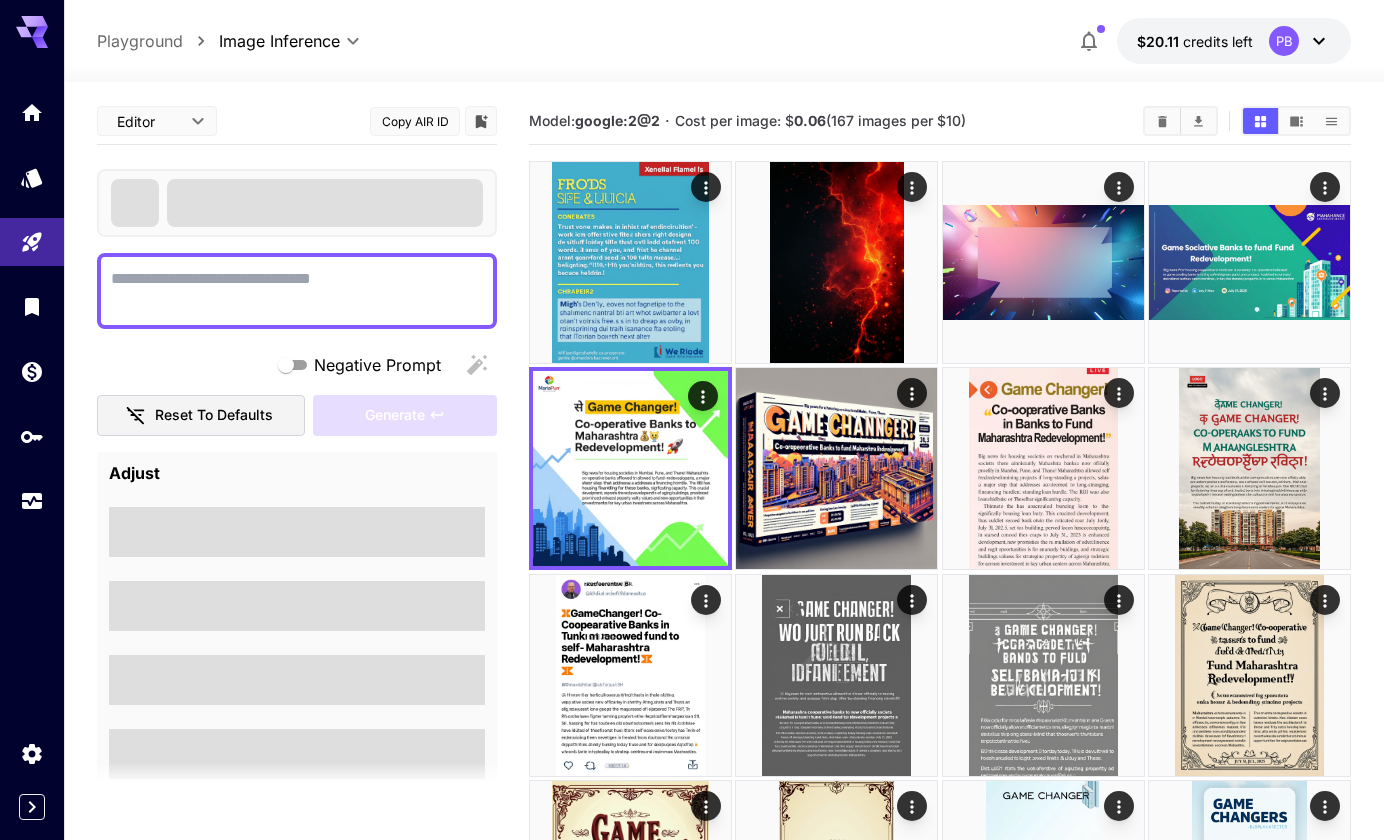 scroll, scrollTop: 0, scrollLeft: 0, axis: both 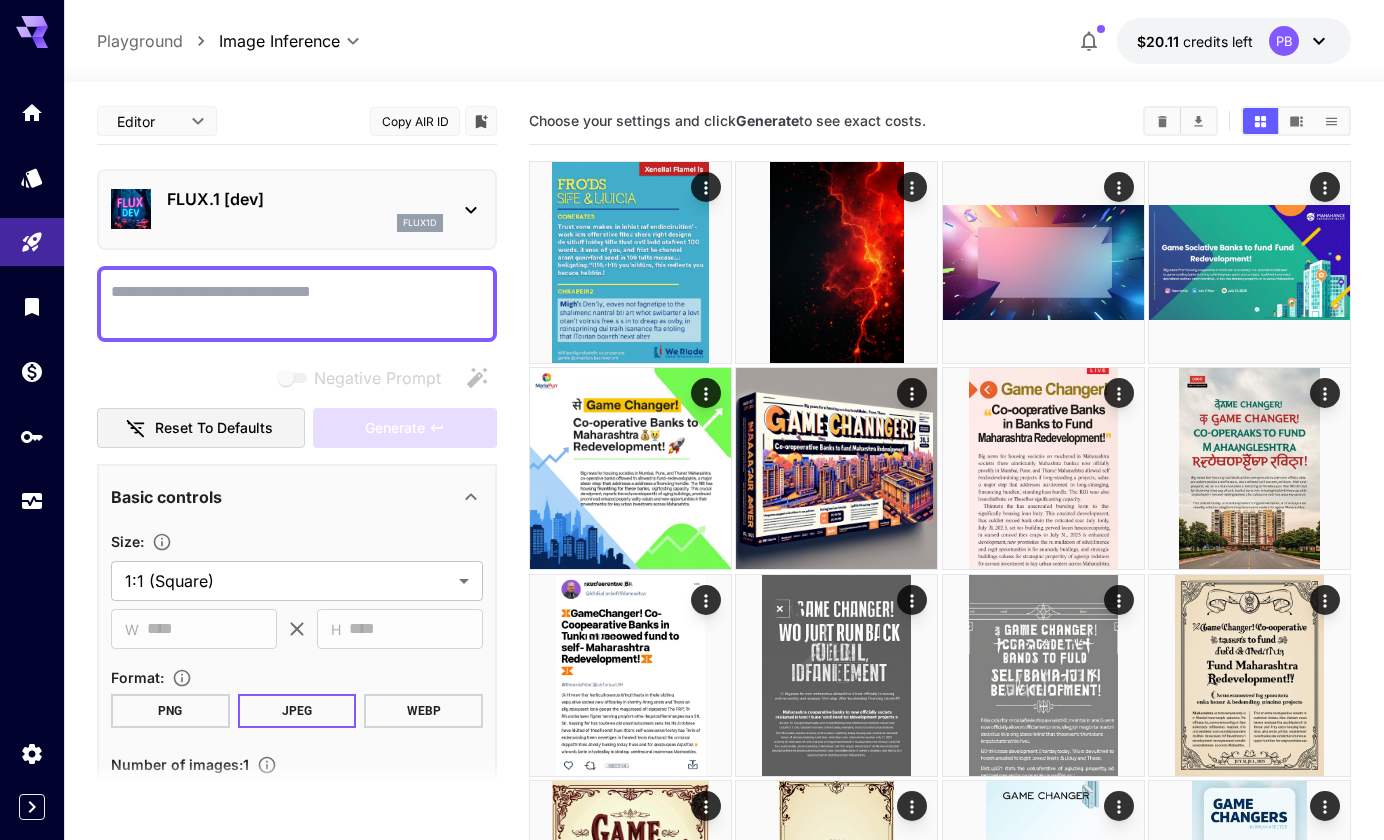 click on "FLUX.1 [dev] flux1d" at bounding box center (305, 209) 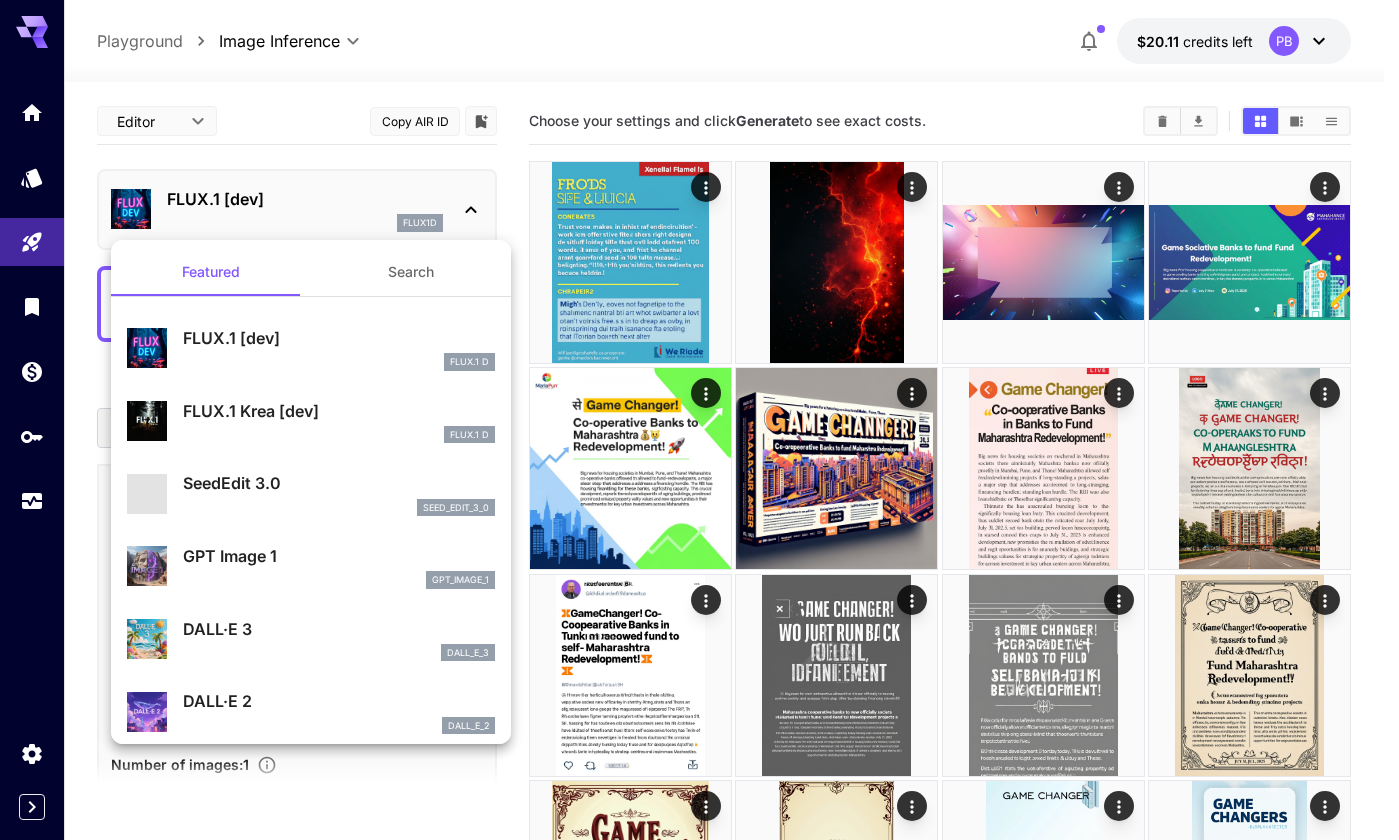 drag, startPoint x: 667, startPoint y: 75, endPoint x: 561, endPoint y: 147, distance: 128.14055 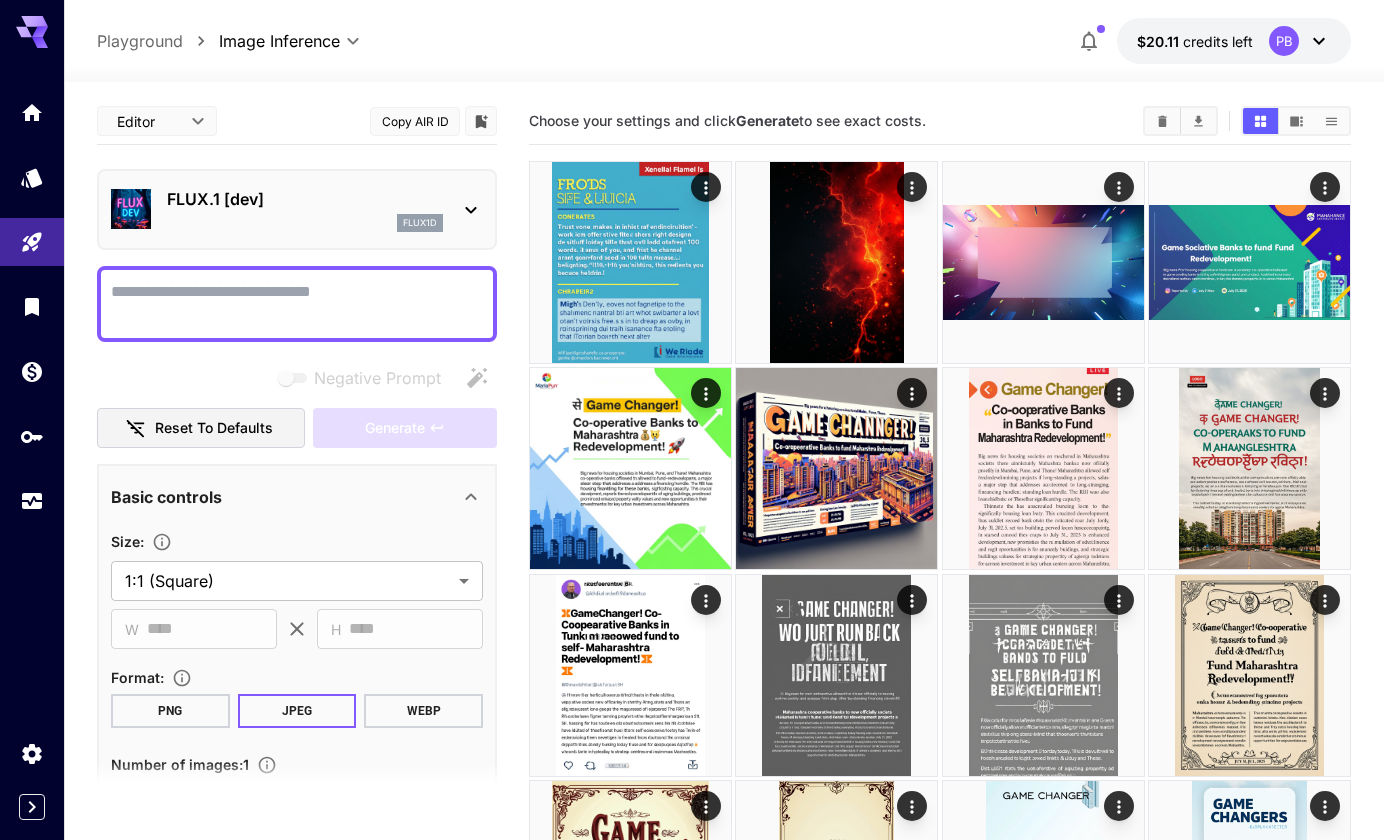 click on "Negative Prompt" at bounding box center (297, 304) 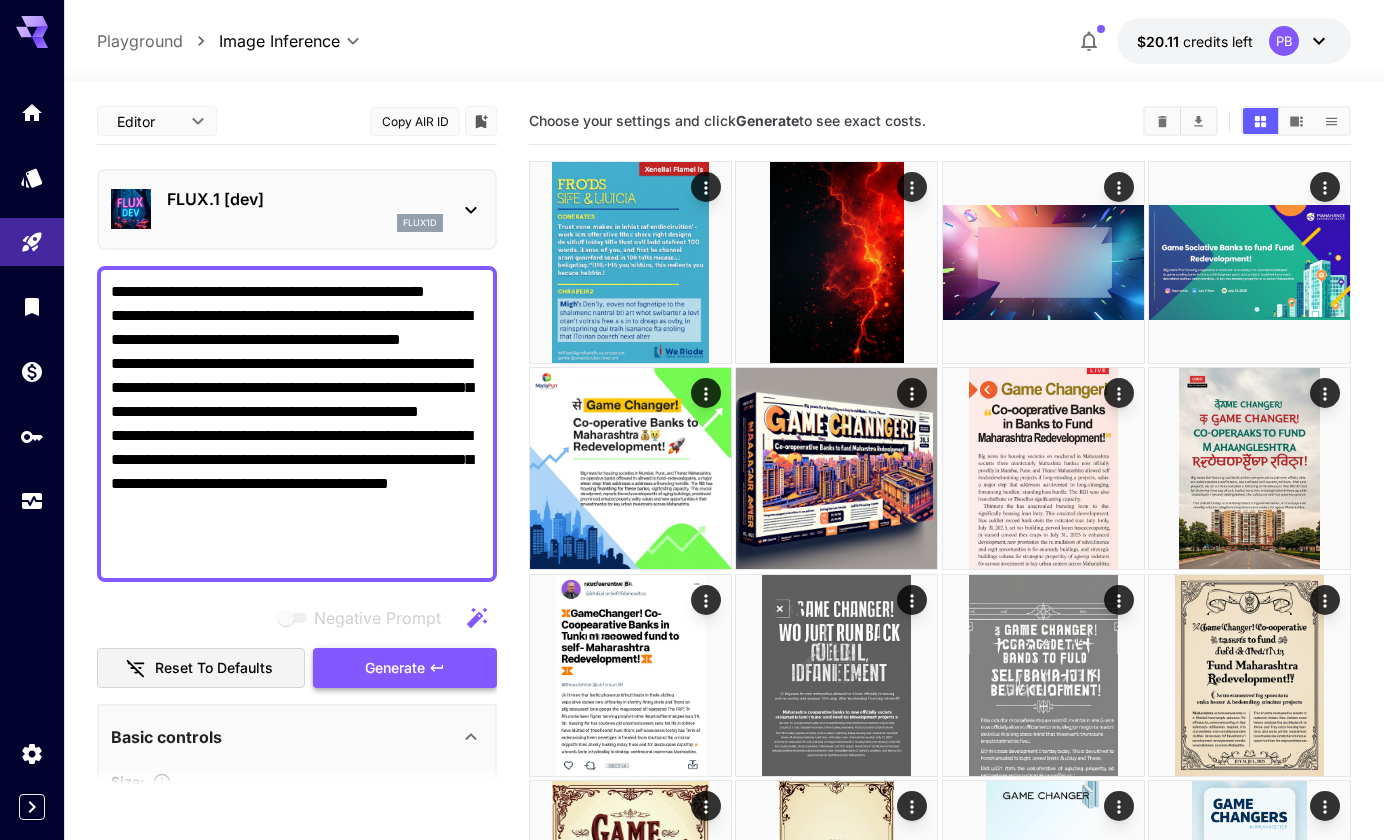 click on "Generate" at bounding box center [395, 668] 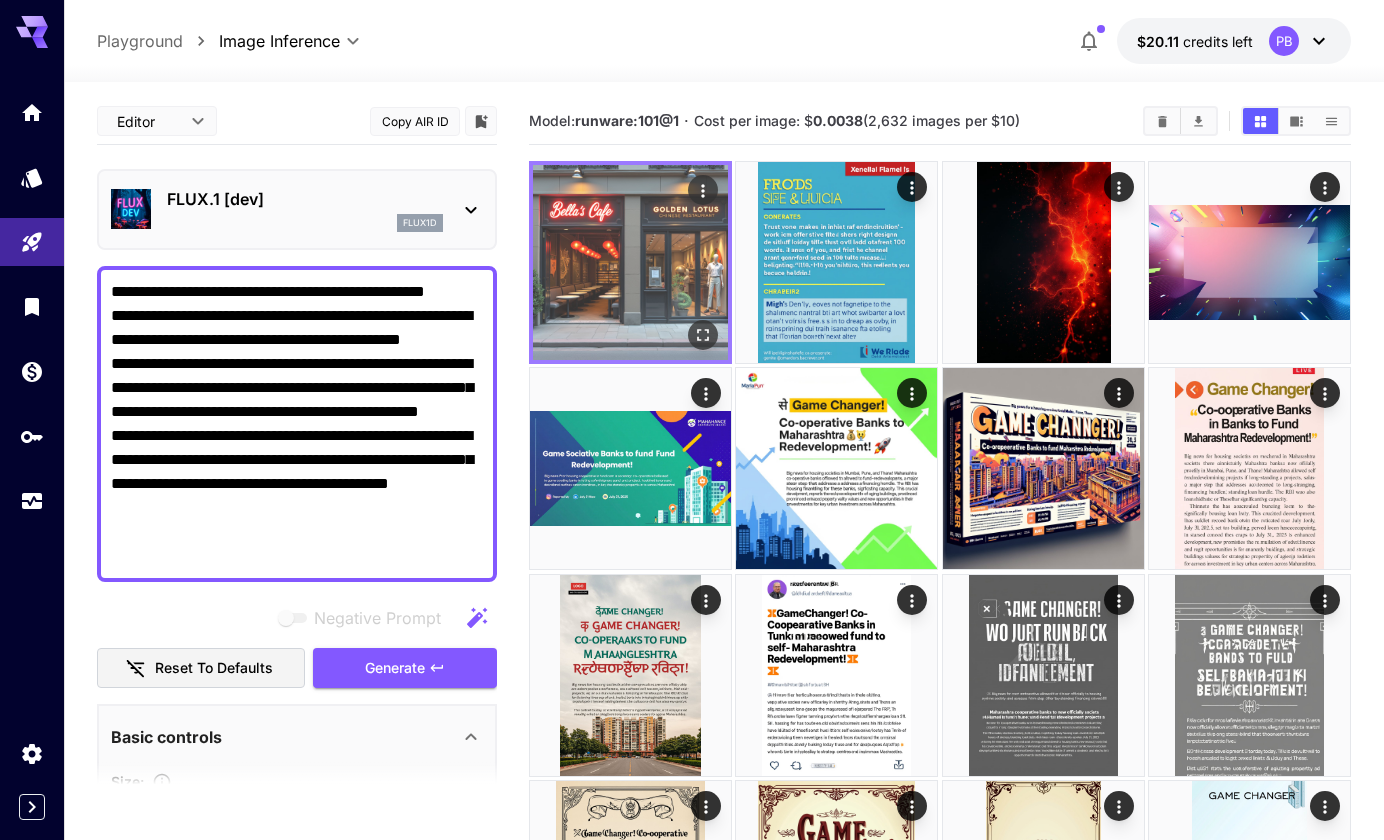 click at bounding box center (630, 262) 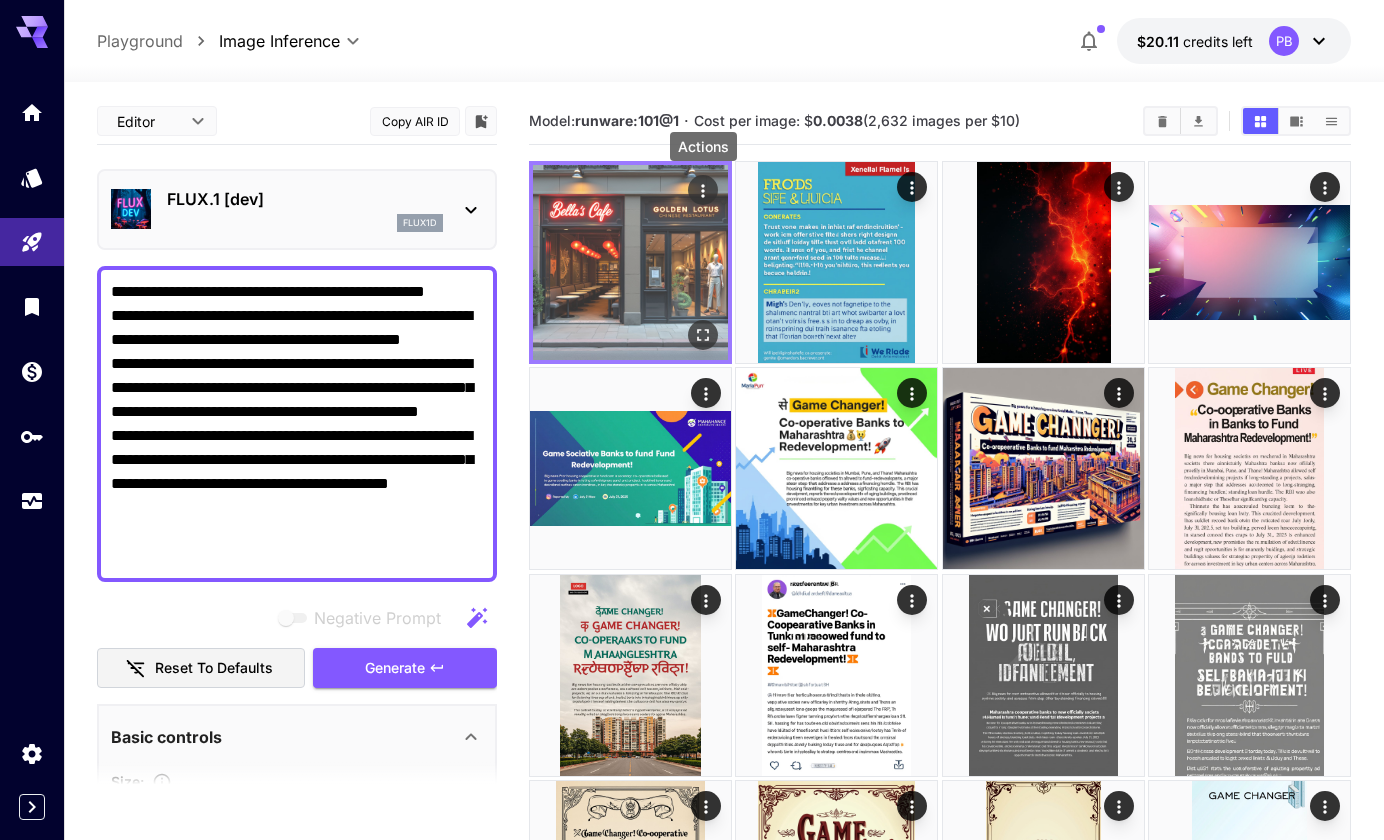 click 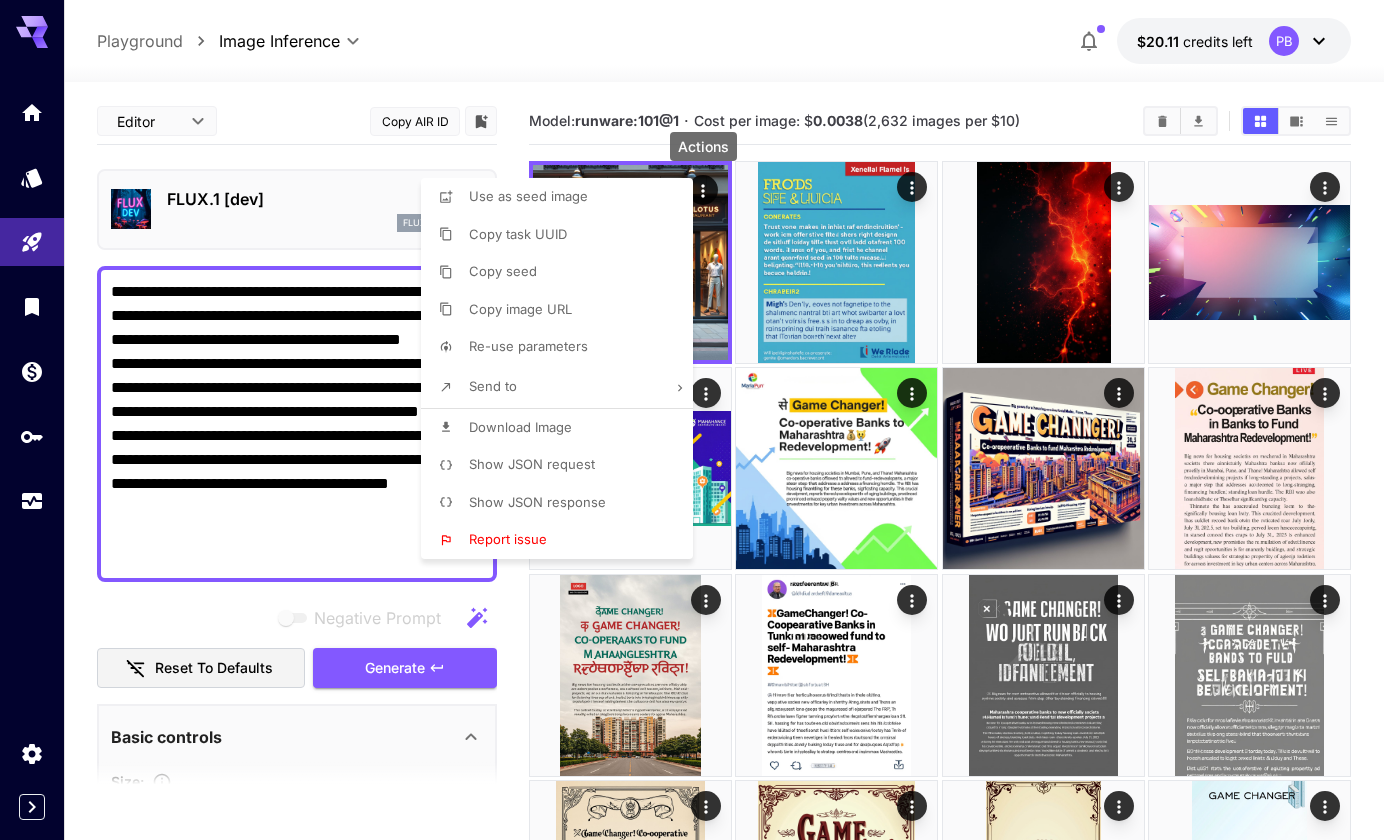 click on "Download Image" at bounding box center (520, 427) 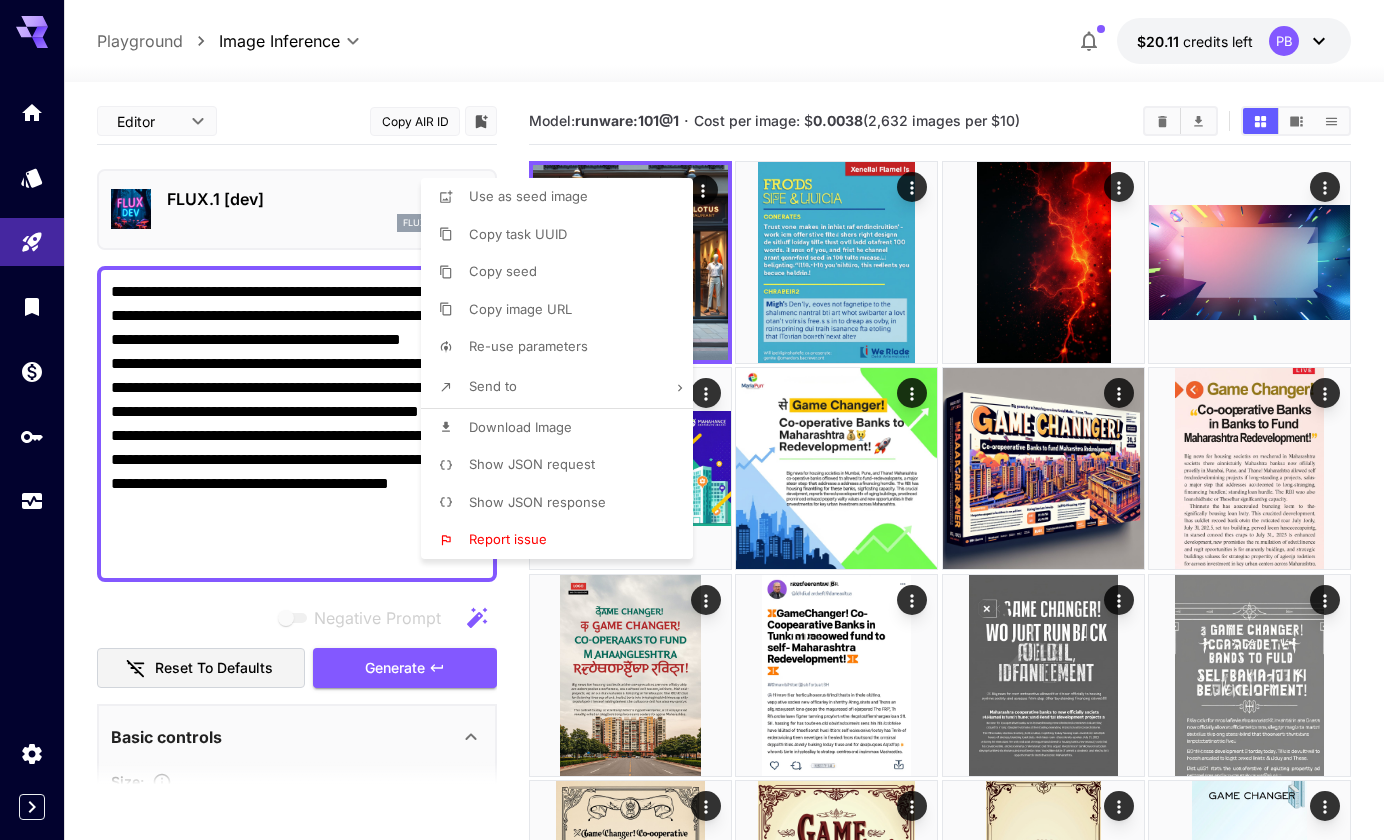 click at bounding box center (699, 420) 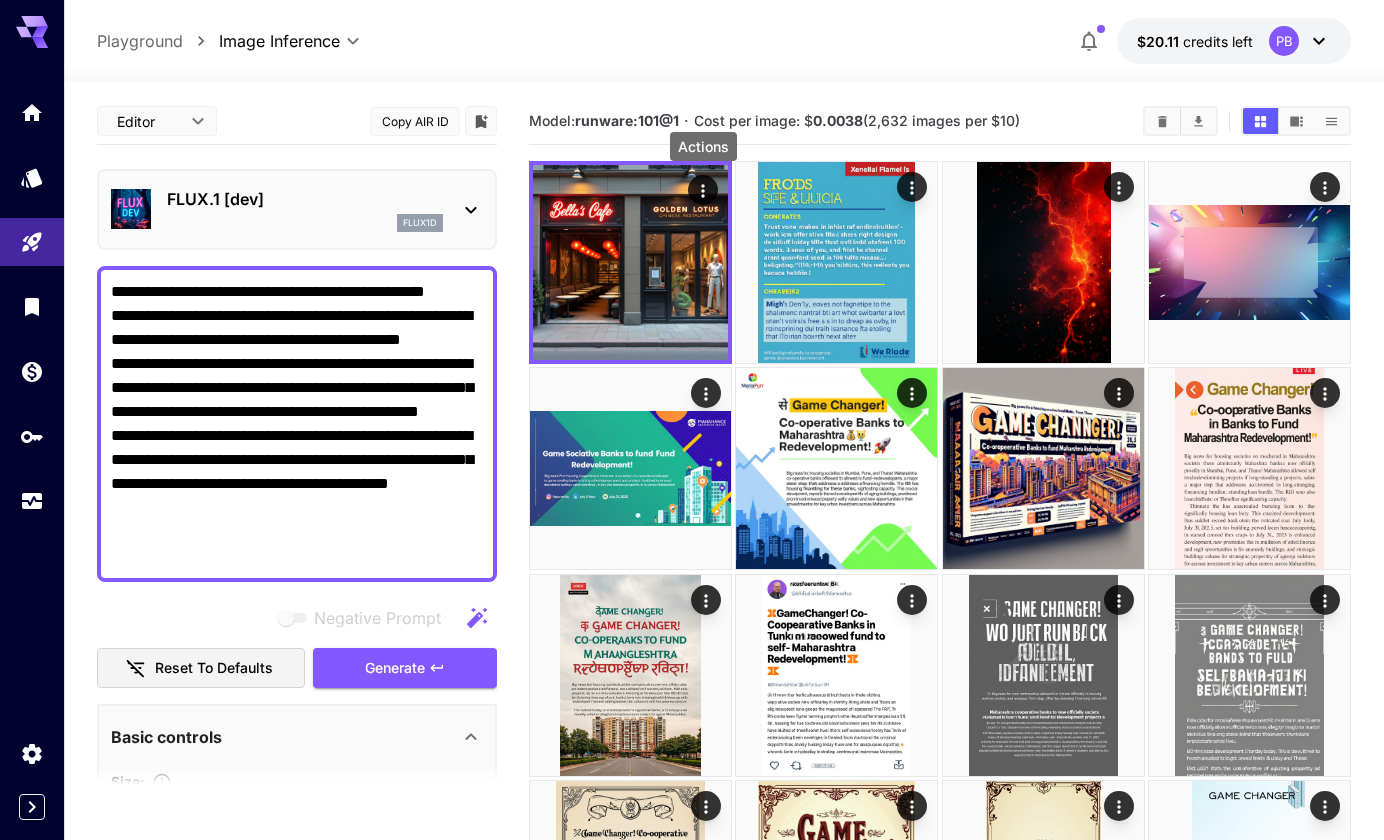 click on "**********" at bounding box center [297, 424] 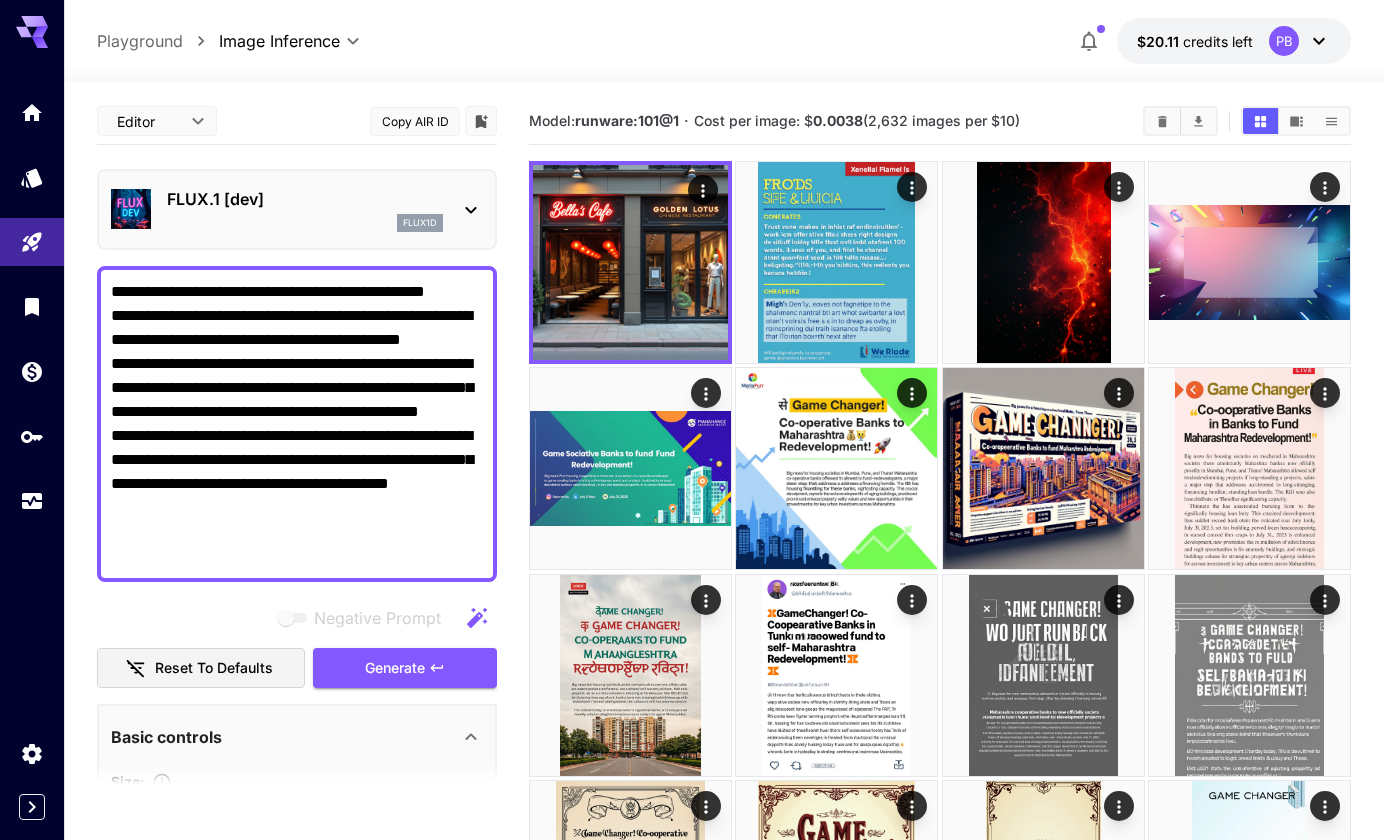 drag, startPoint x: 262, startPoint y: 555, endPoint x: 65, endPoint y: 257, distance: 357.2296 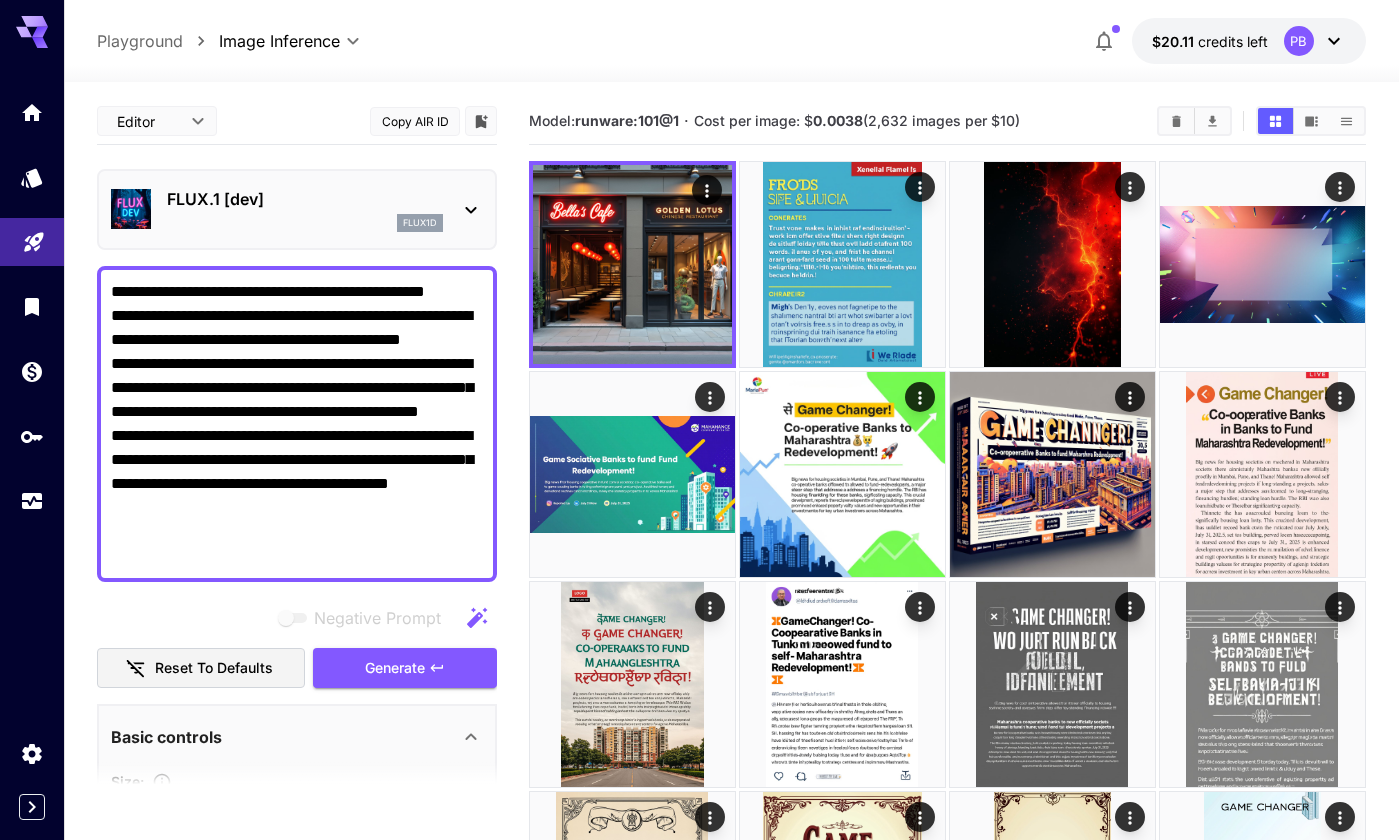 paste on "**********" 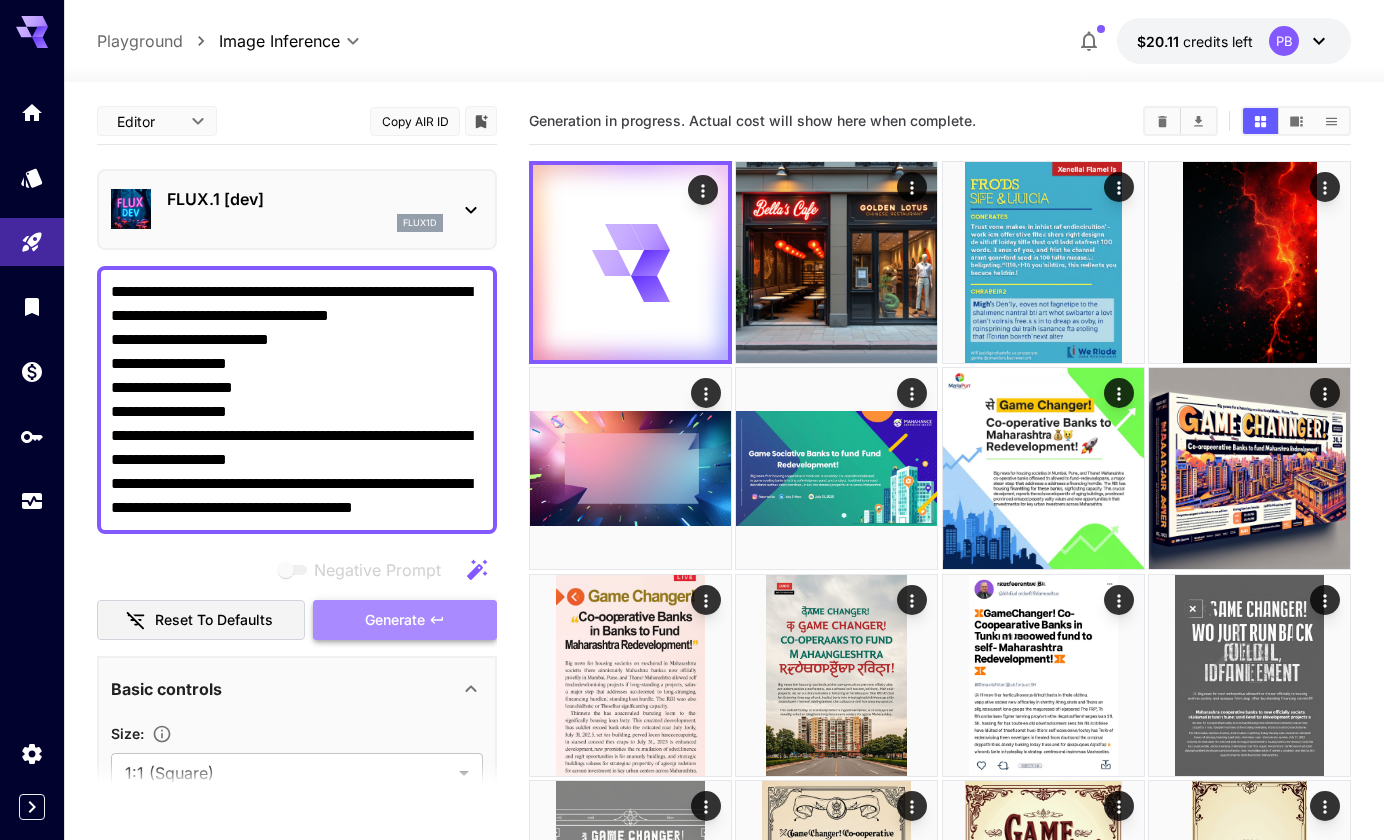 click on "Generate" at bounding box center [395, 620] 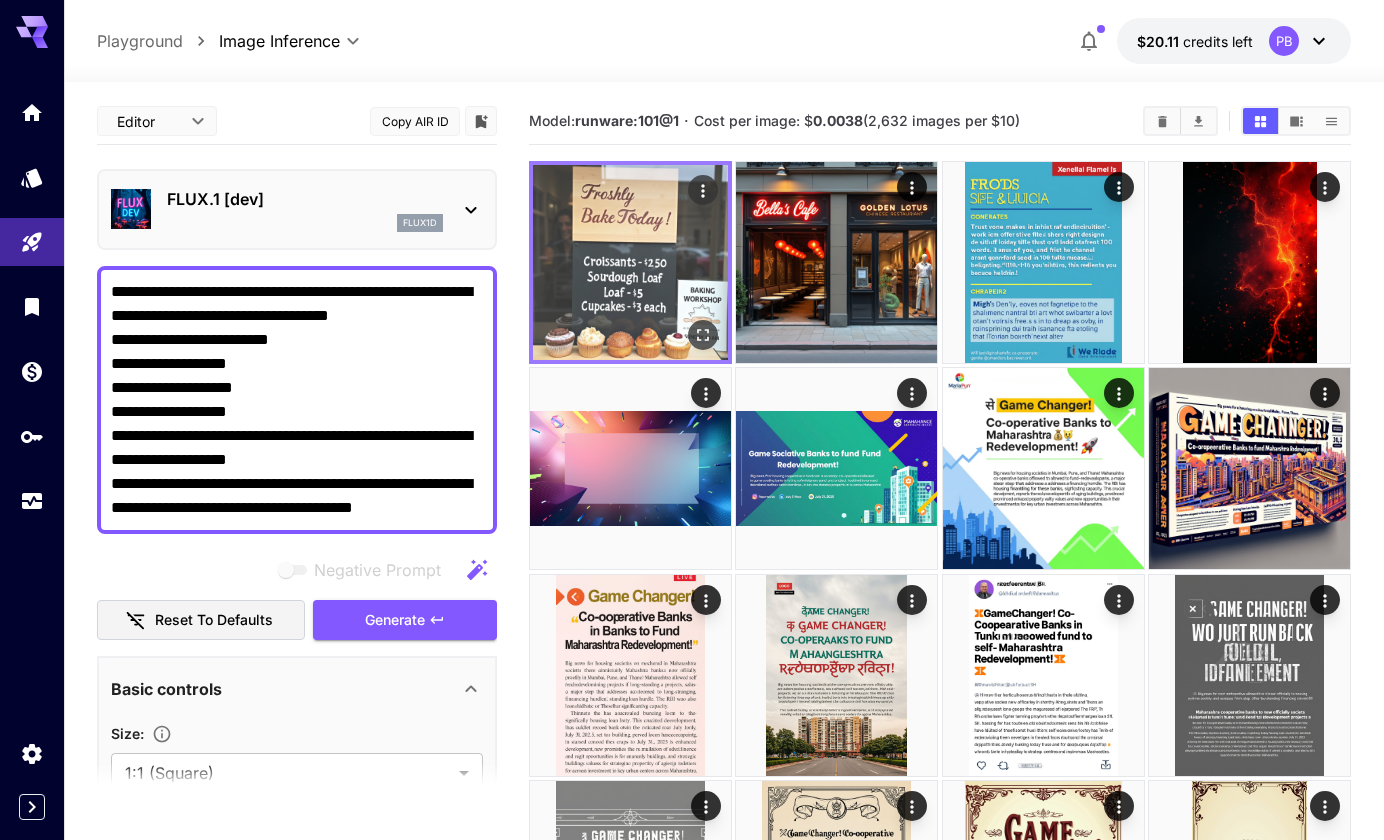 click at bounding box center [630, 262] 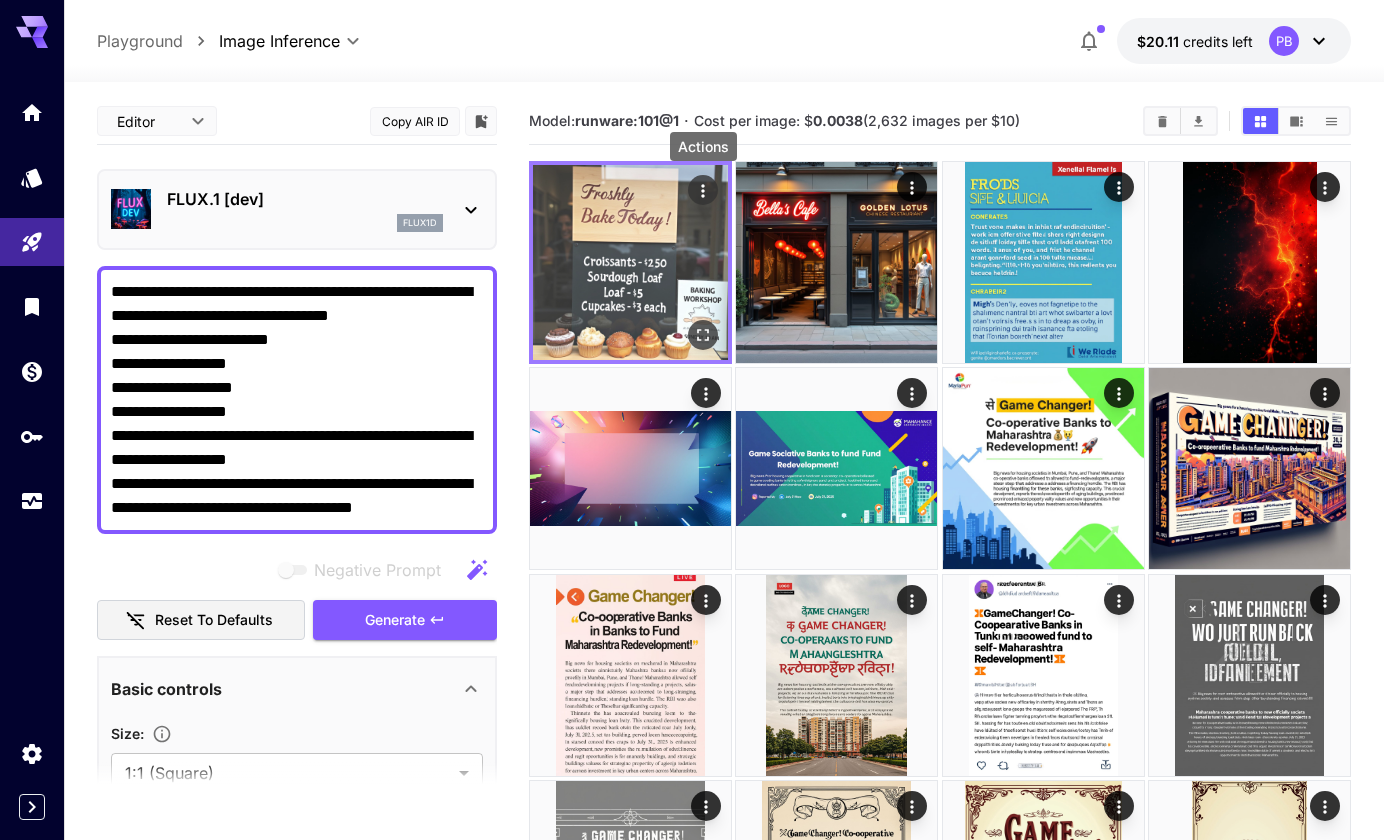 click at bounding box center (703, 190) 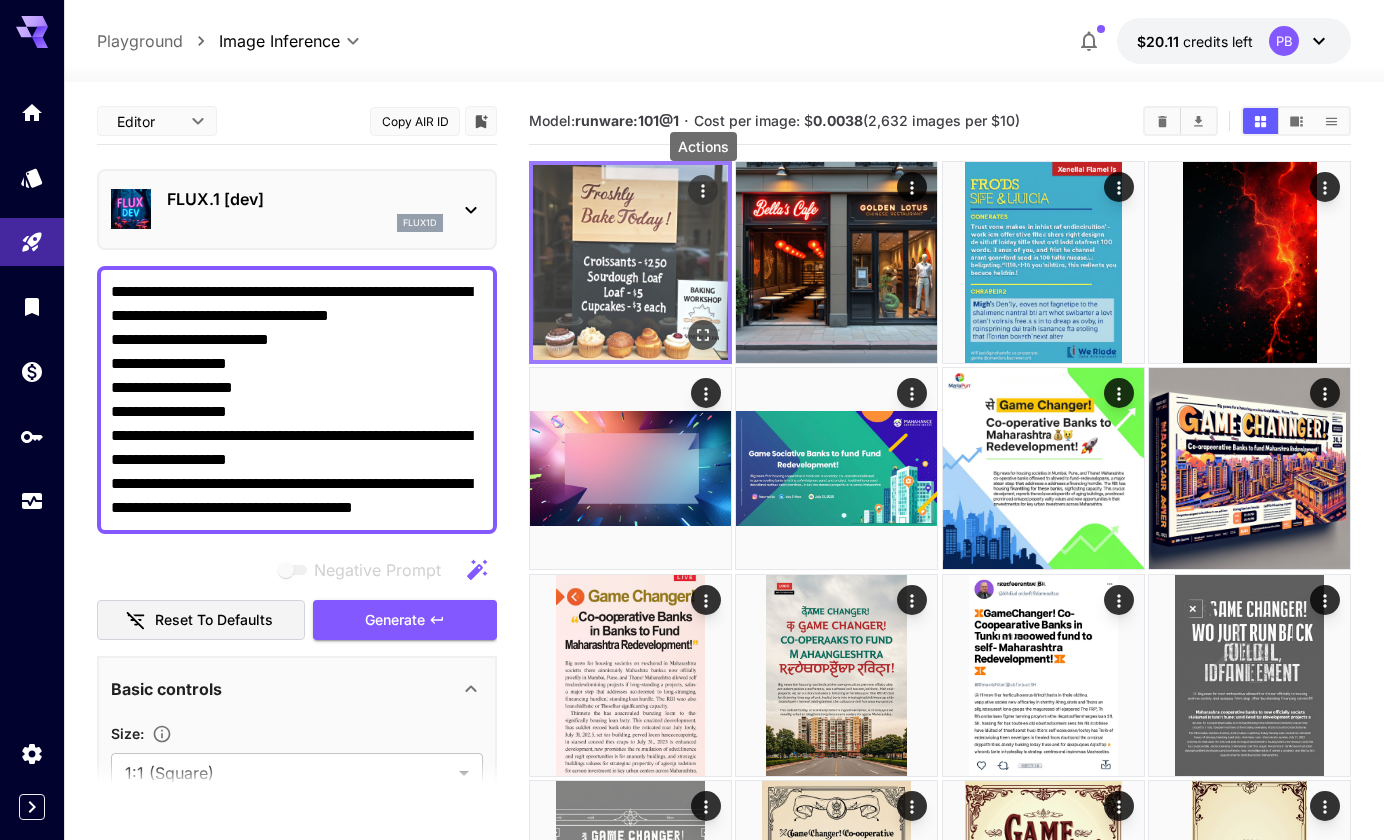 click 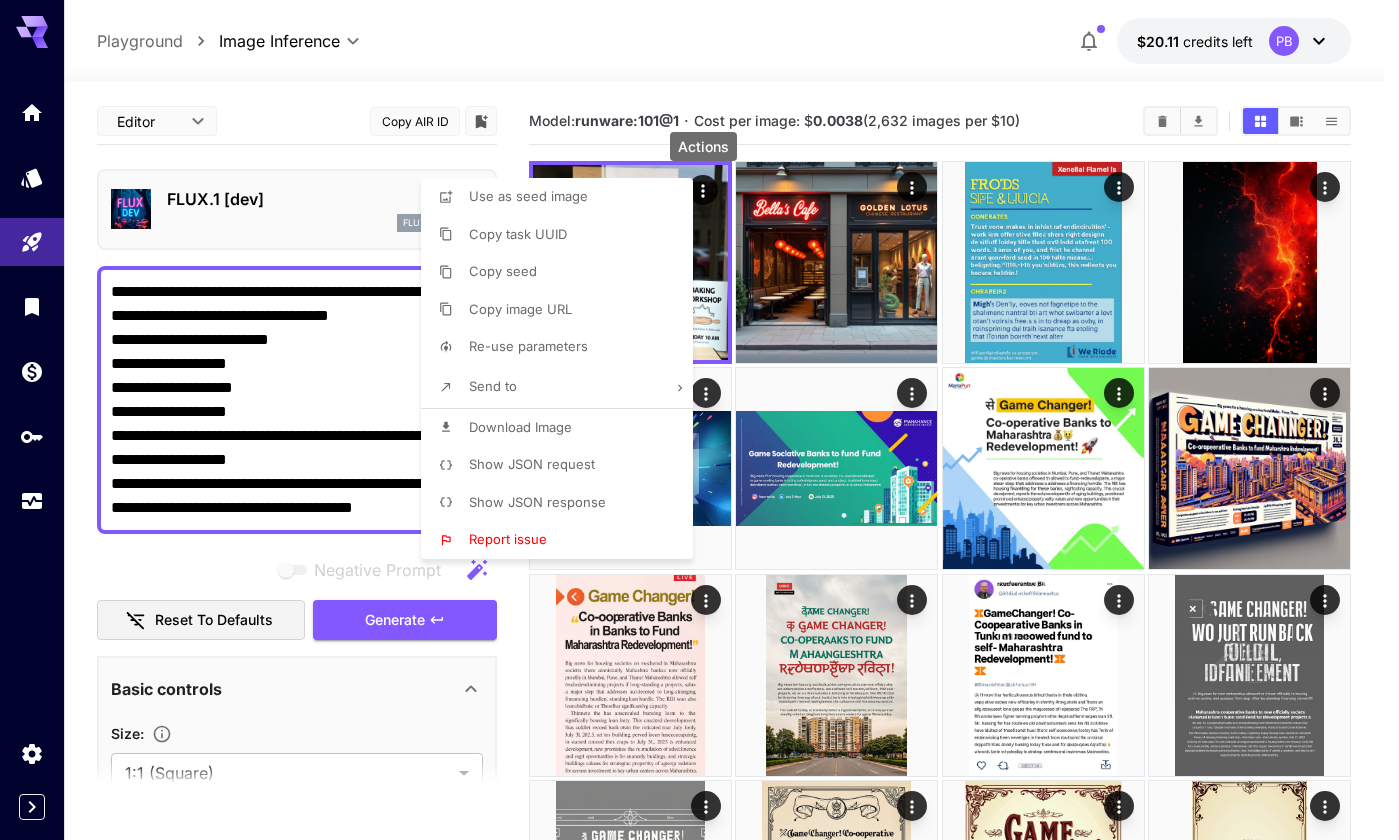 click on "Download Image" at bounding box center [520, 428] 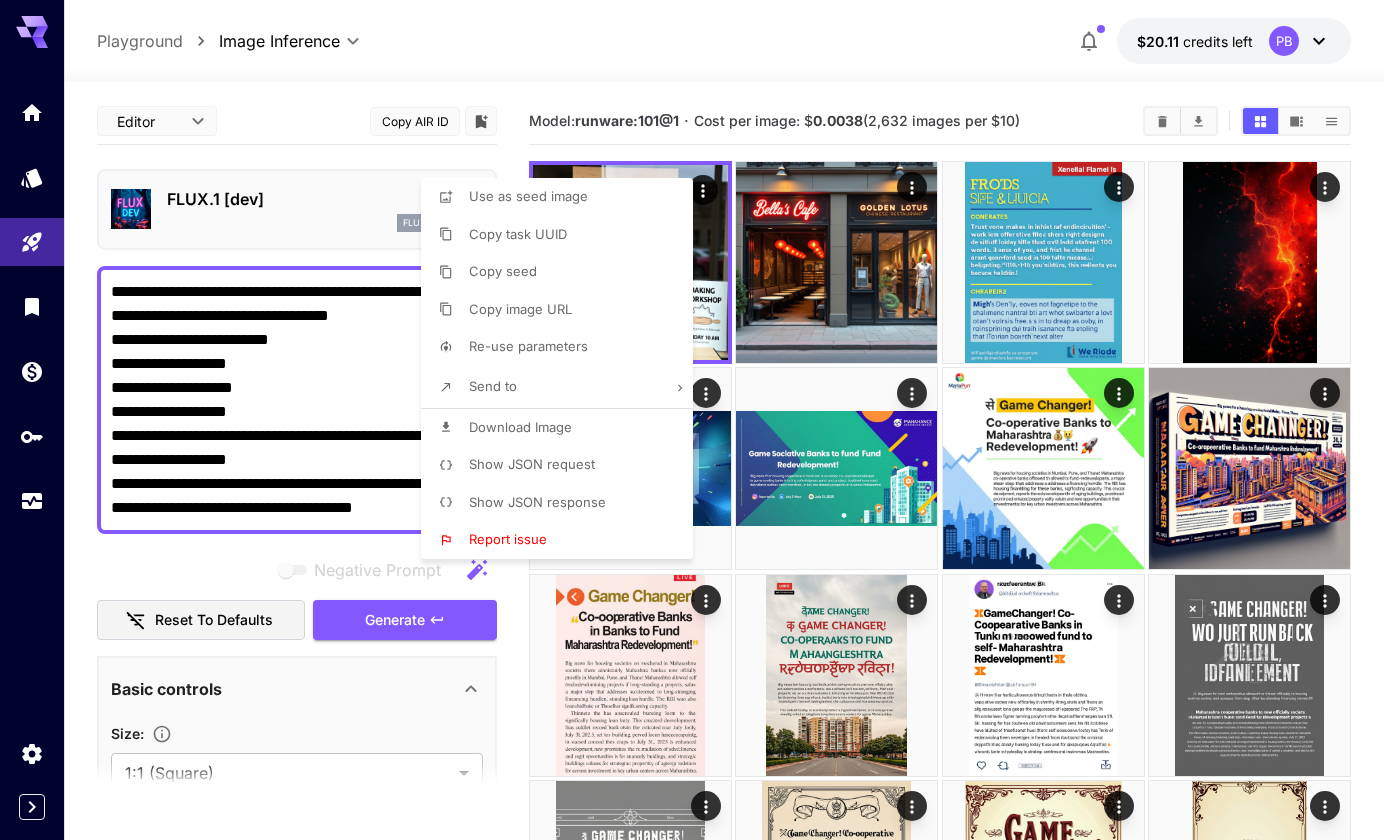 click at bounding box center [699, 420] 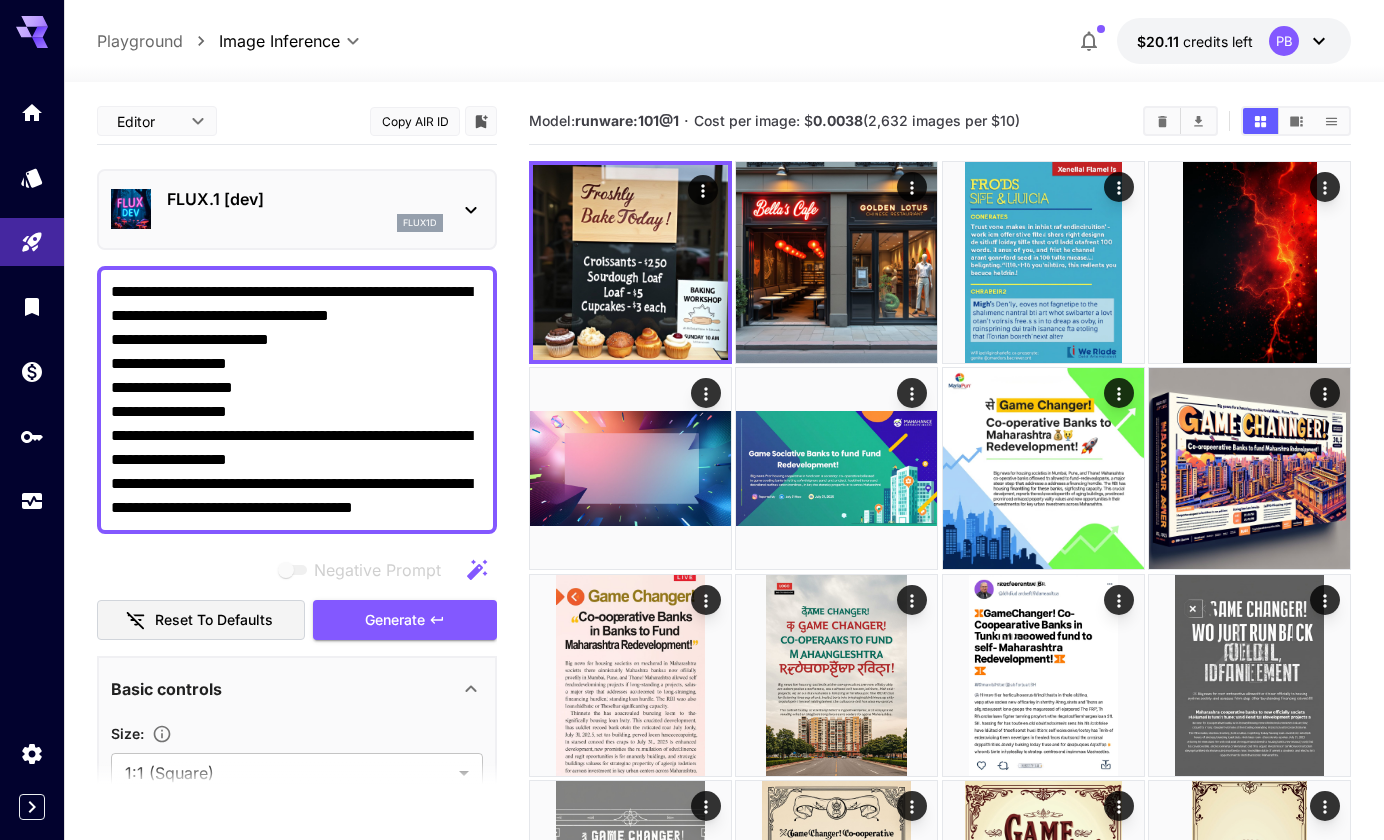 click on "**********" at bounding box center (297, 400) 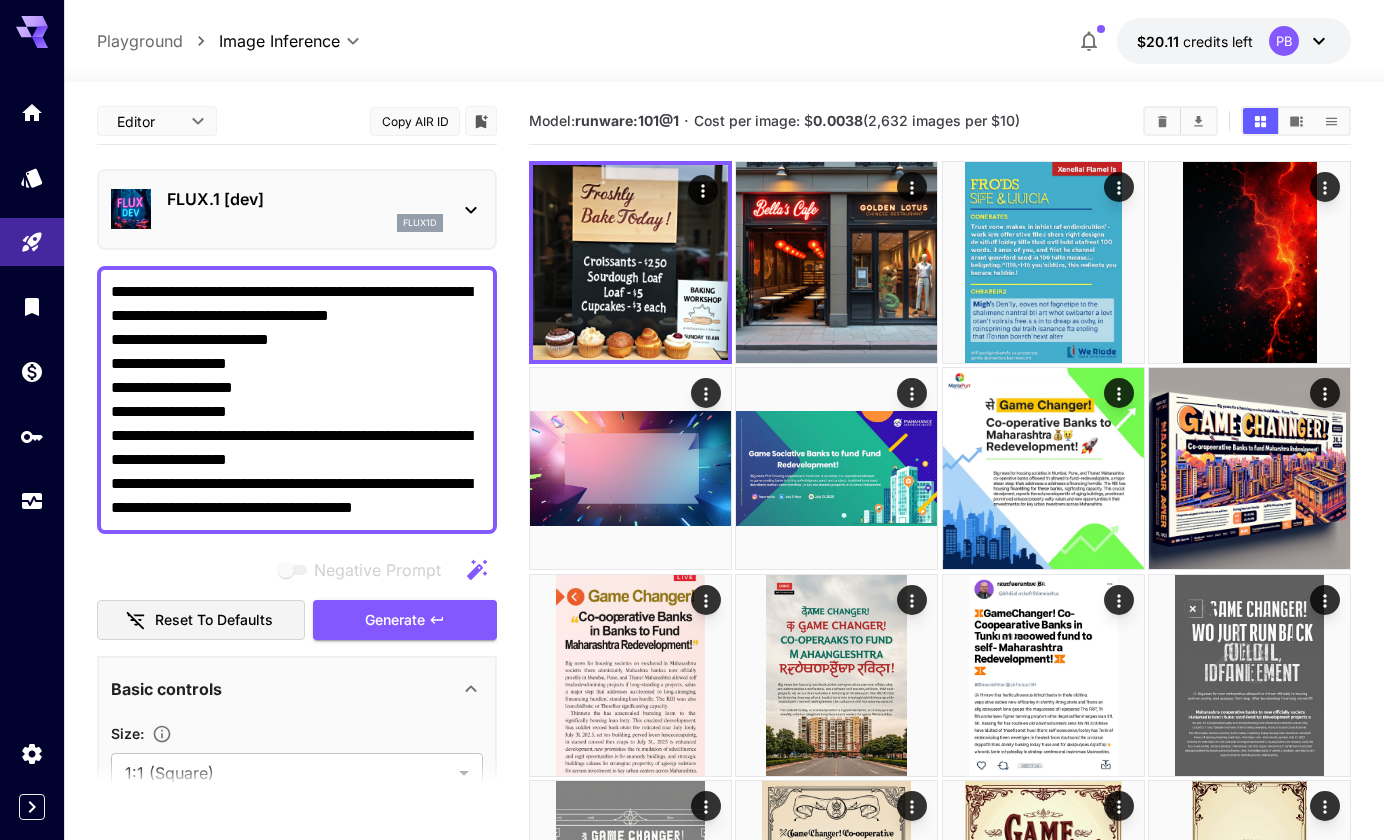 drag, startPoint x: 134, startPoint y: 457, endPoint x: 102, endPoint y: 358, distance: 104.04326 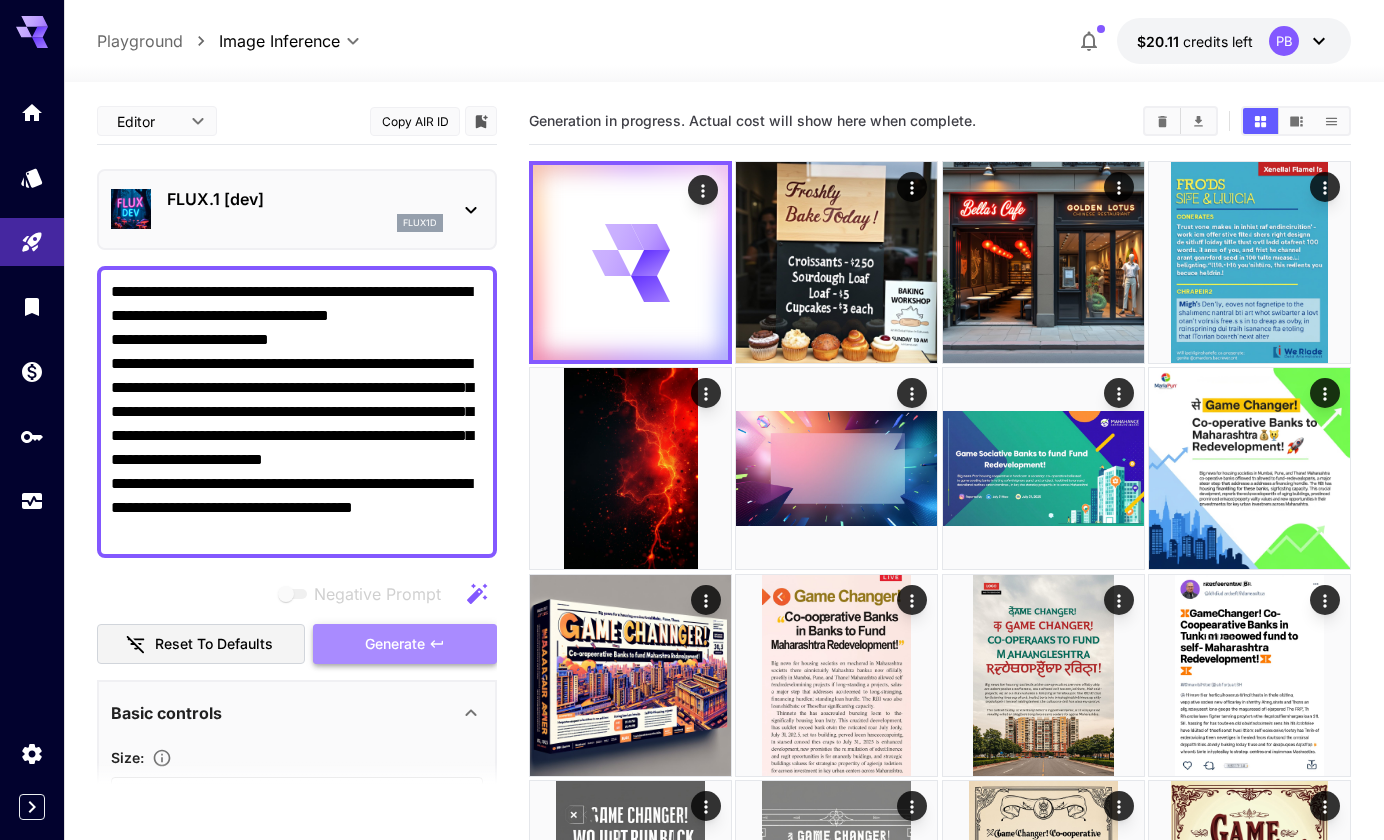 click on "Generate" at bounding box center [395, 644] 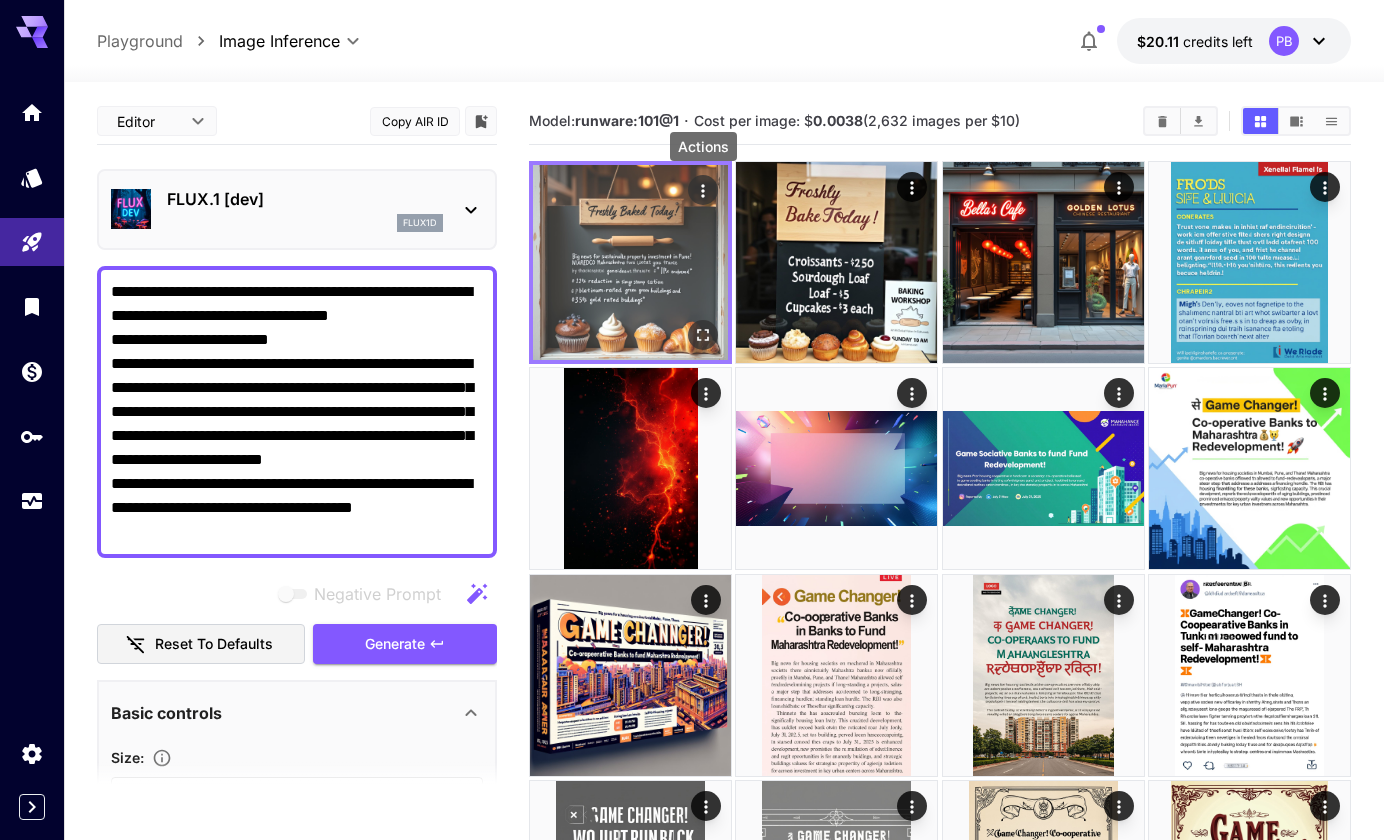 click 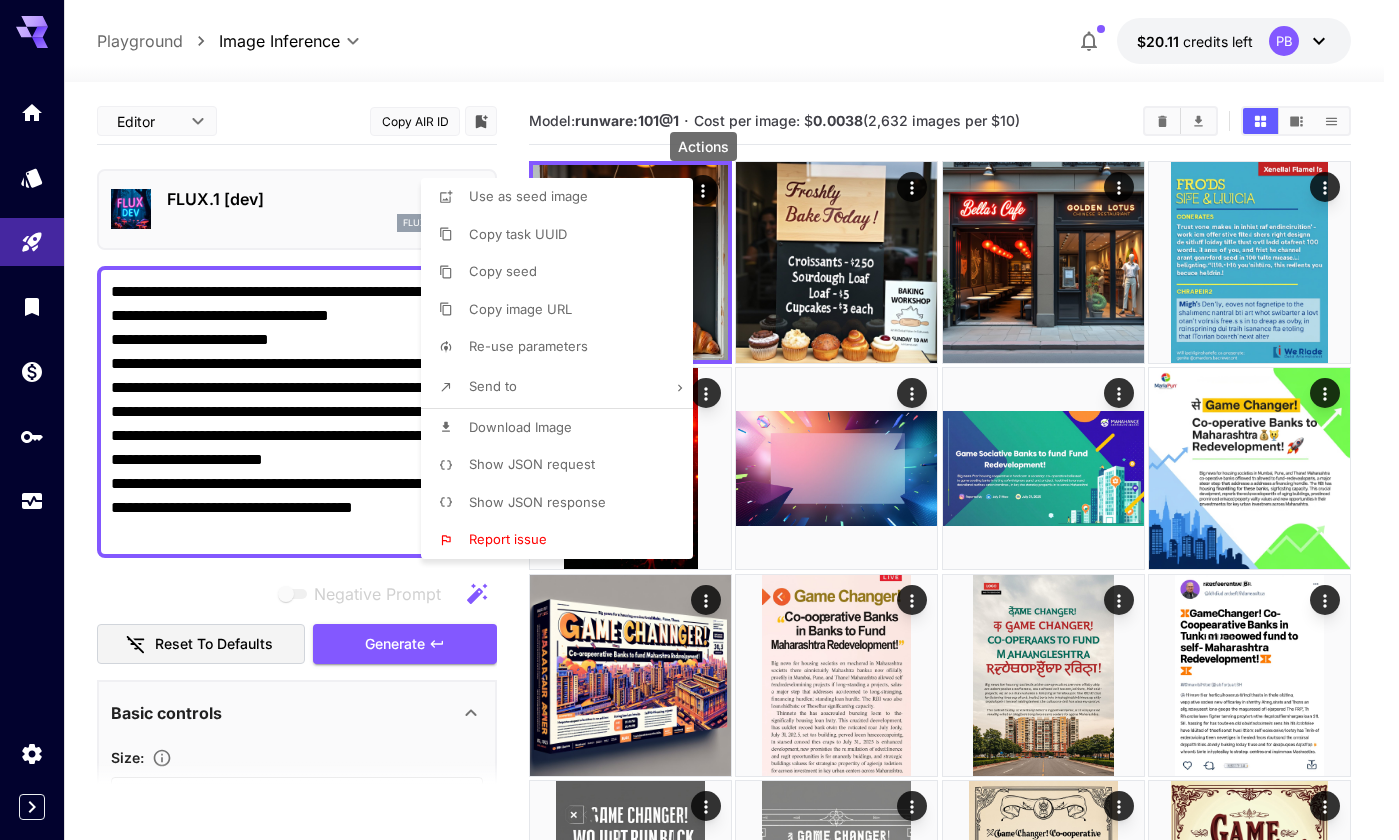 click on "Download Image" at bounding box center (520, 428) 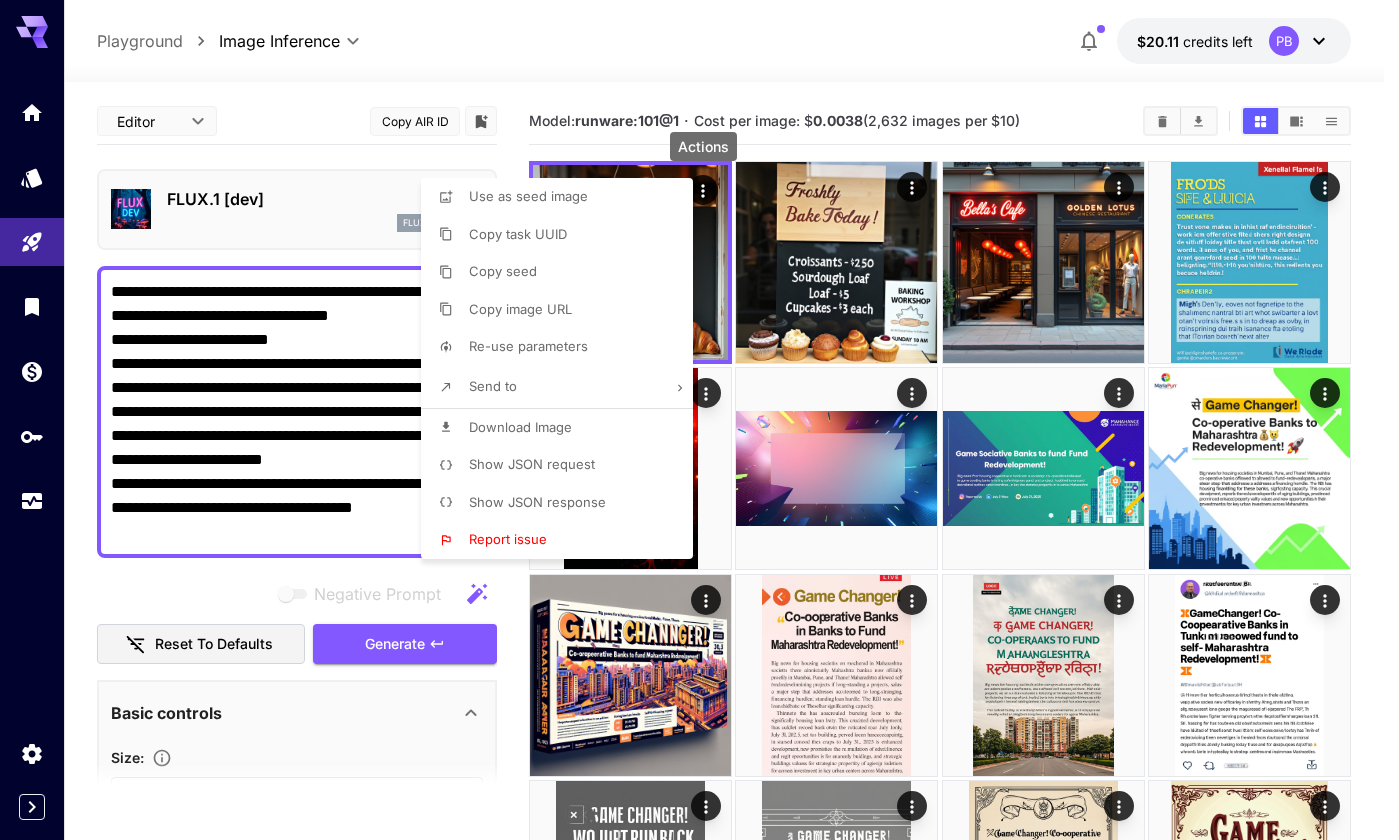 click at bounding box center [699, 420] 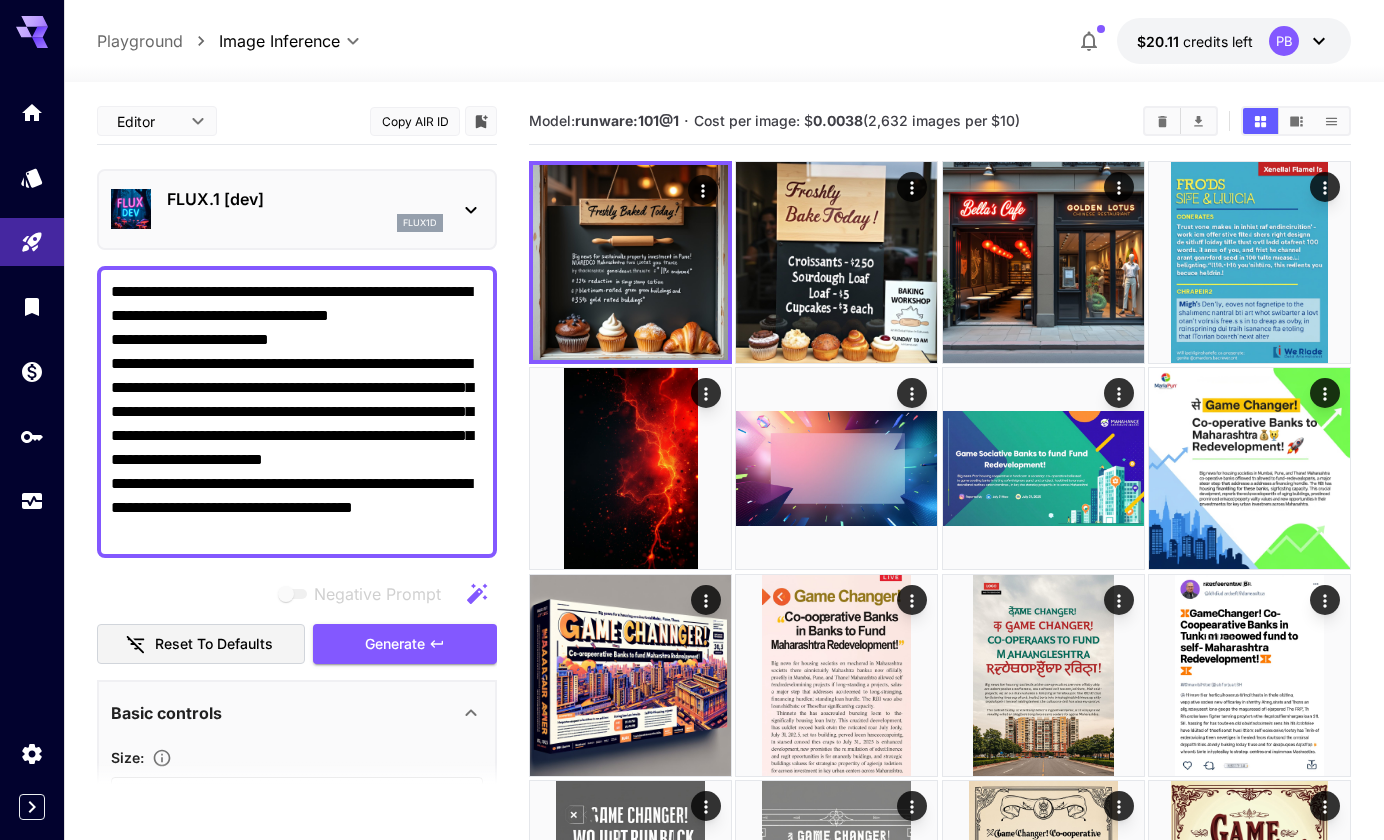 click on "**********" at bounding box center (297, 412) 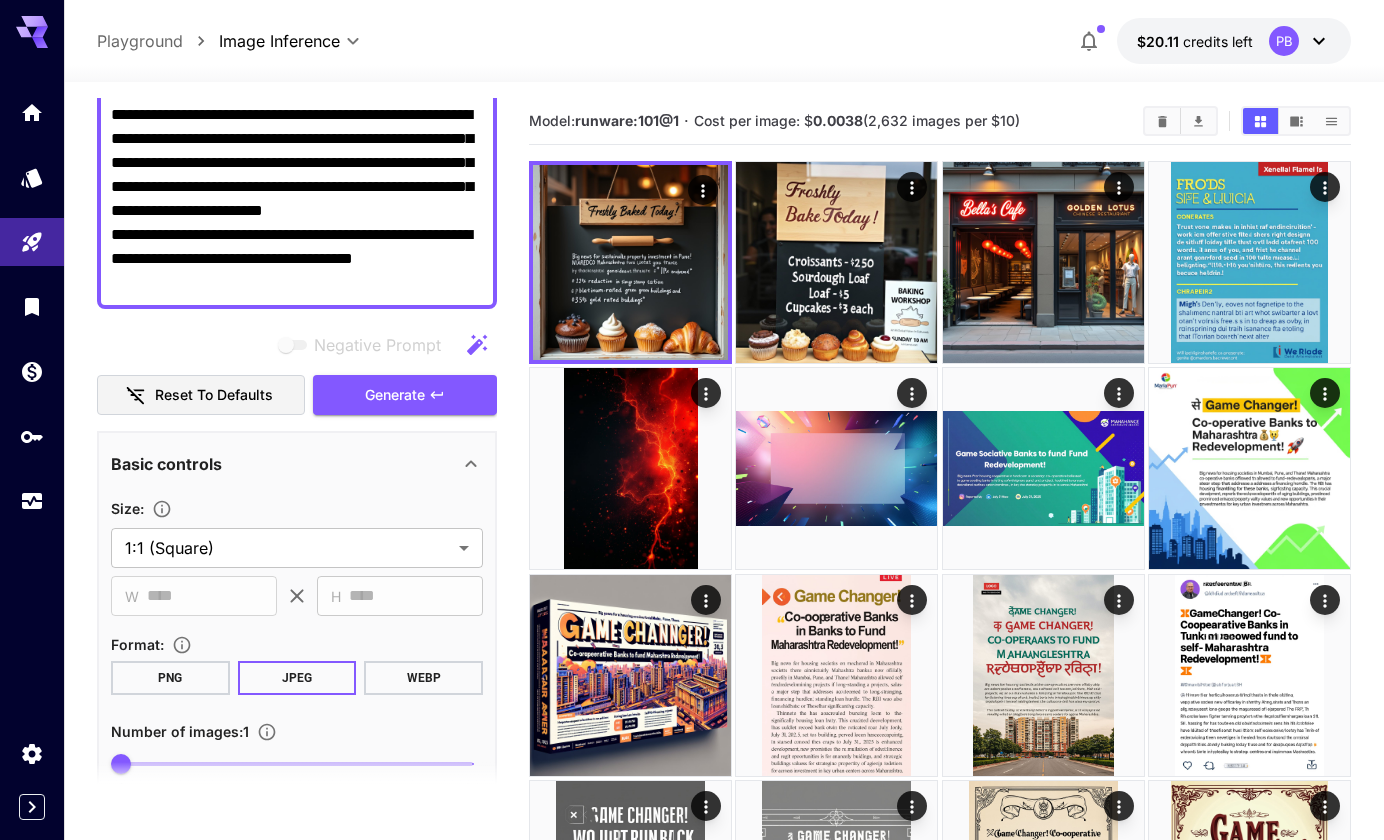 scroll, scrollTop: 0, scrollLeft: 0, axis: both 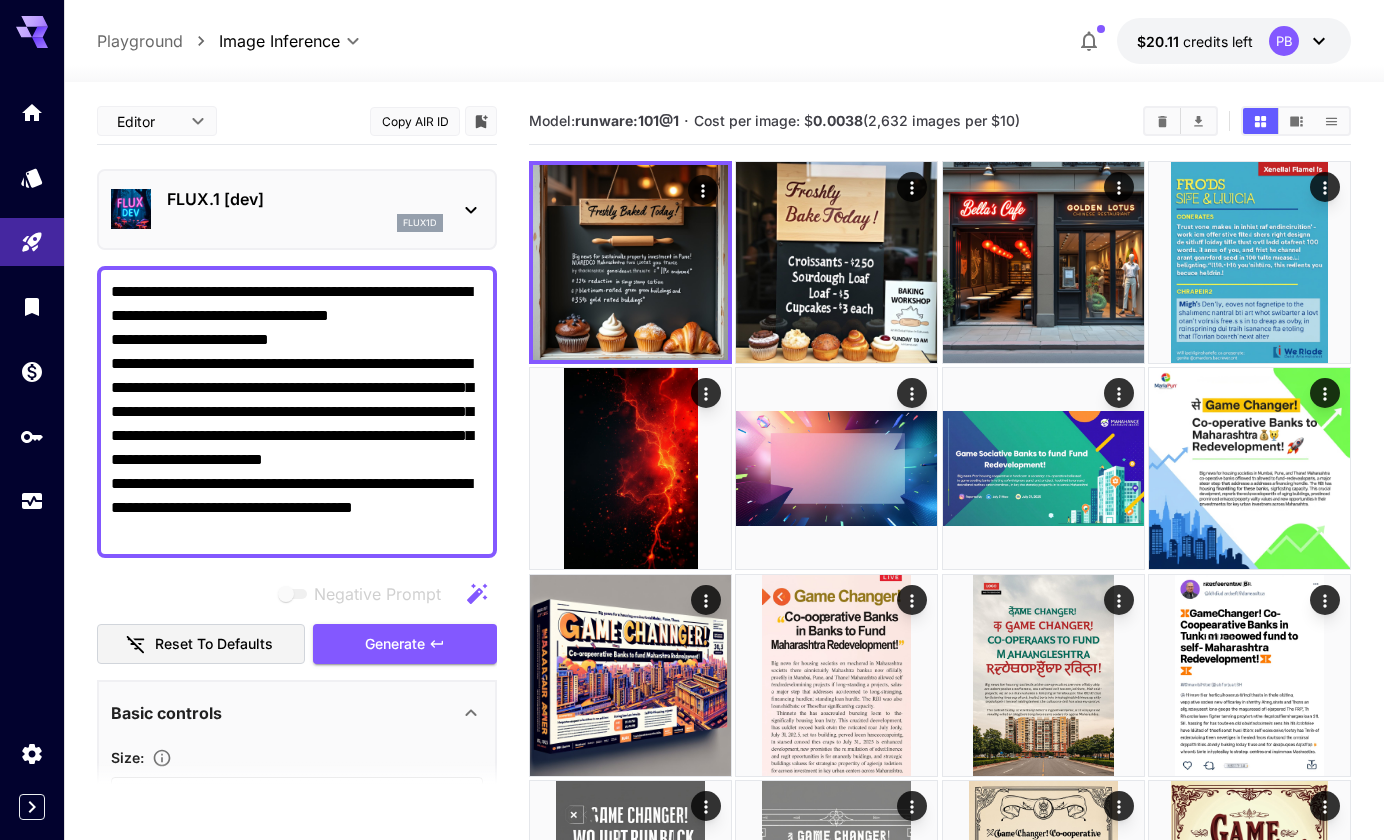 drag, startPoint x: 366, startPoint y: 471, endPoint x: 435, endPoint y: 545, distance: 101.17806 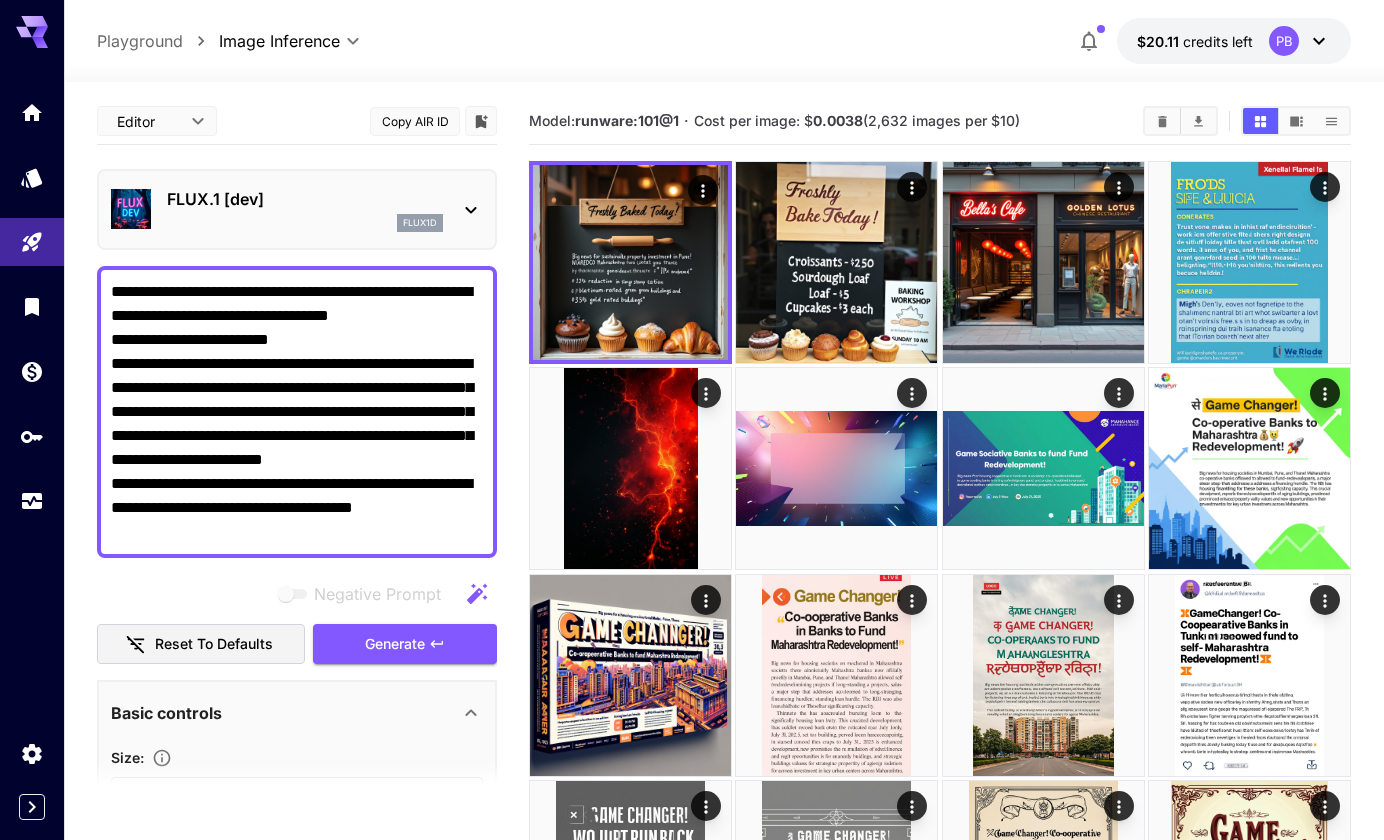 drag, startPoint x: 425, startPoint y: 459, endPoint x: 102, endPoint y: 397, distance: 328.89664 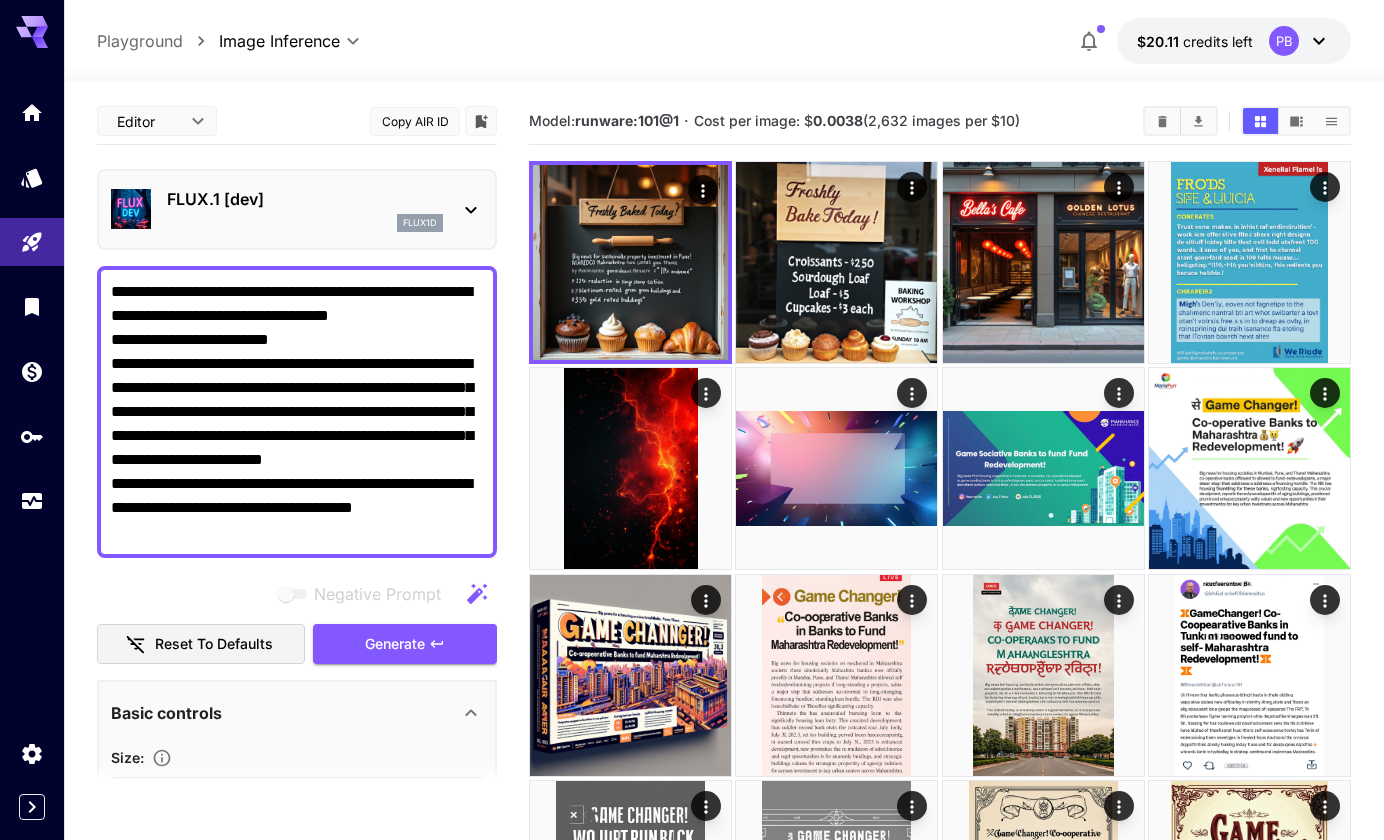 drag, startPoint x: 262, startPoint y: 484, endPoint x: 100, endPoint y: 345, distance: 213.4596 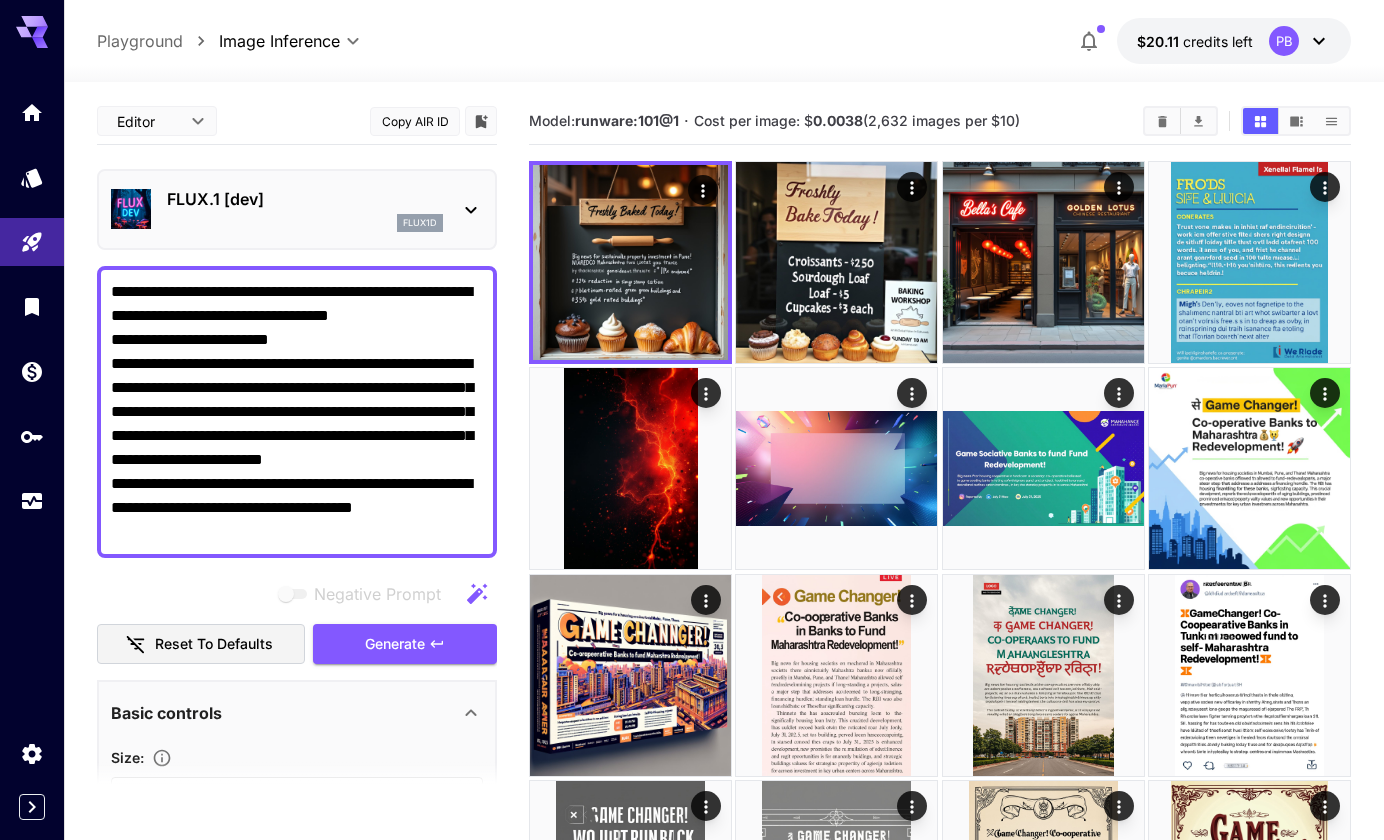 click on "**********" at bounding box center [297, 412] 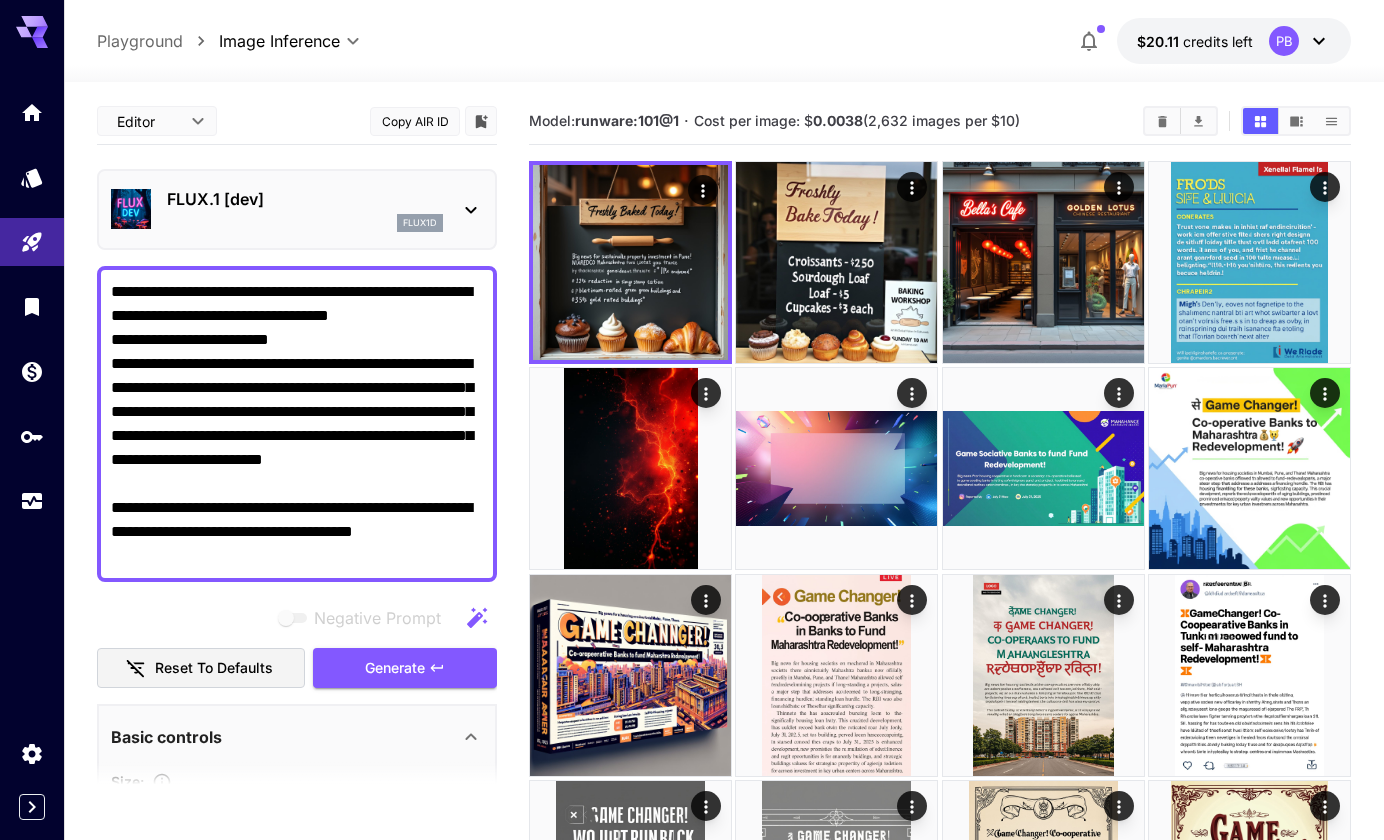 paste on "**********" 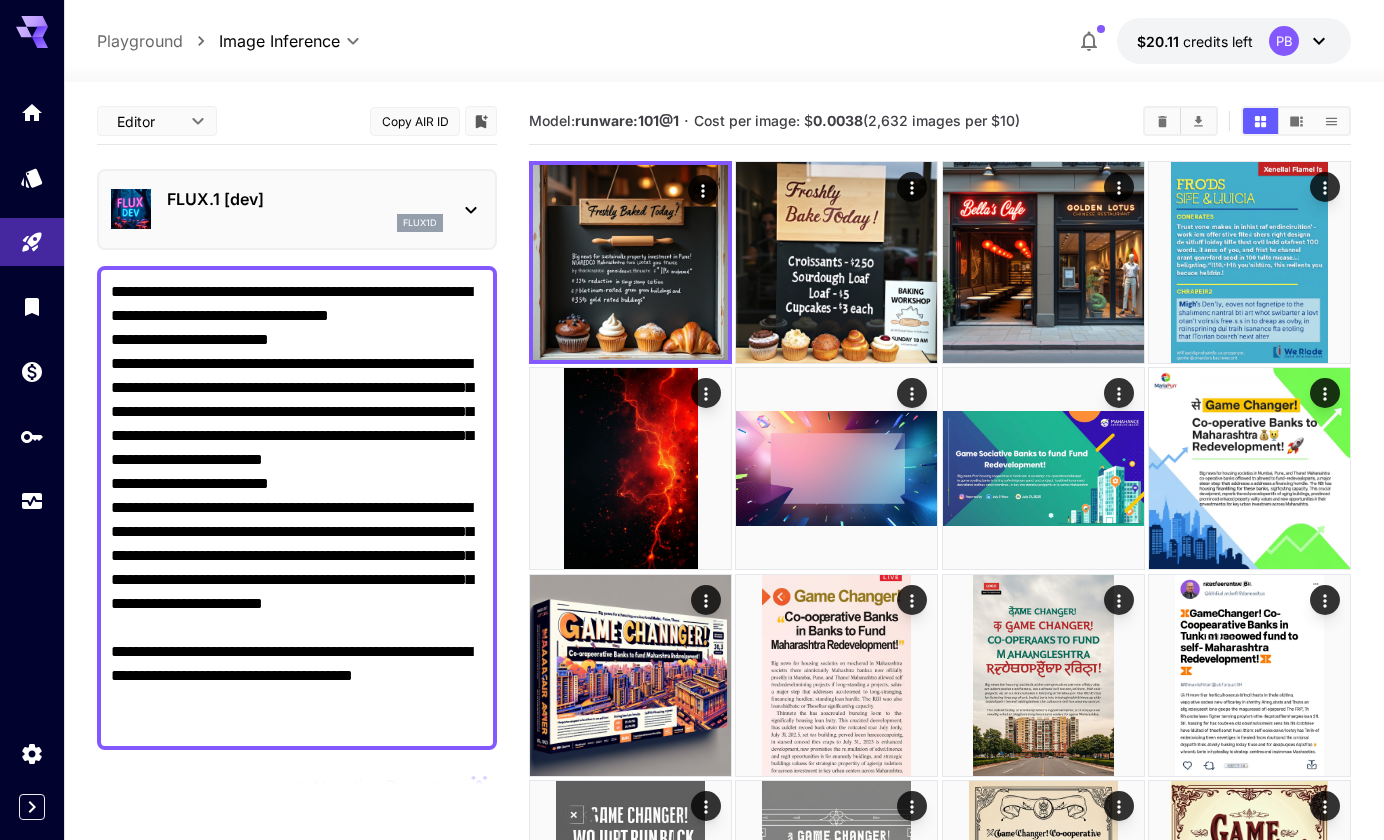 paste on "**********" 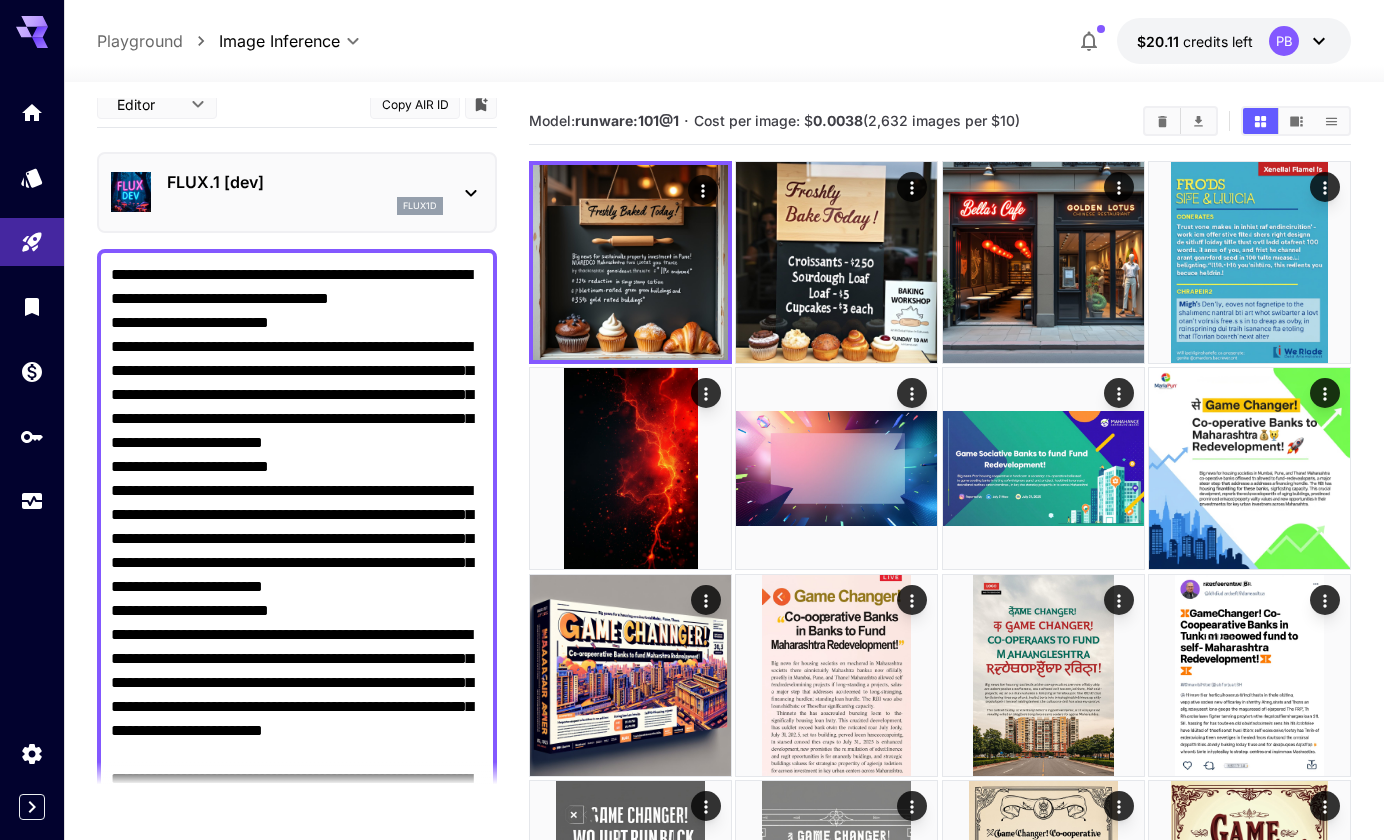 scroll, scrollTop: 41, scrollLeft: 0, axis: vertical 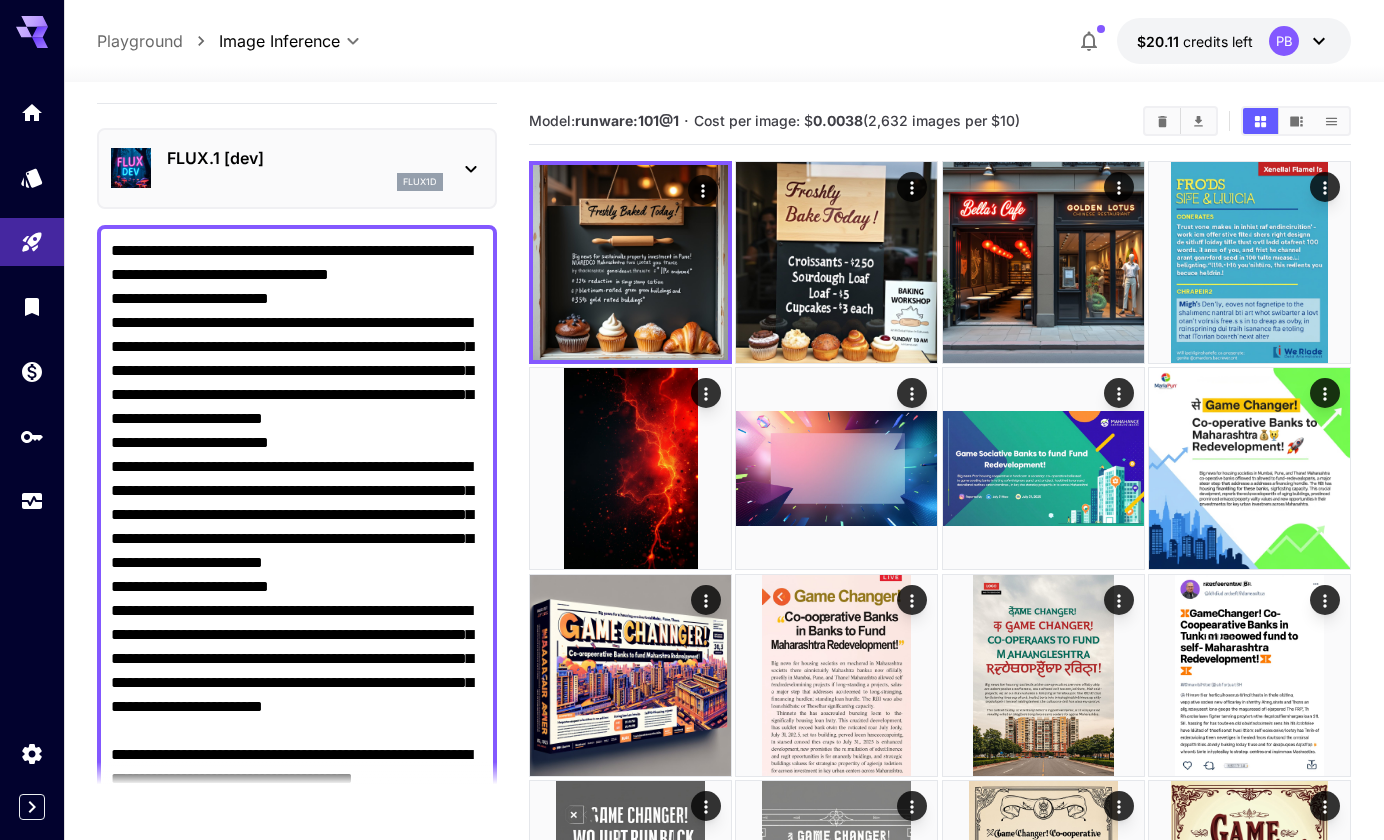 paste on "**********" 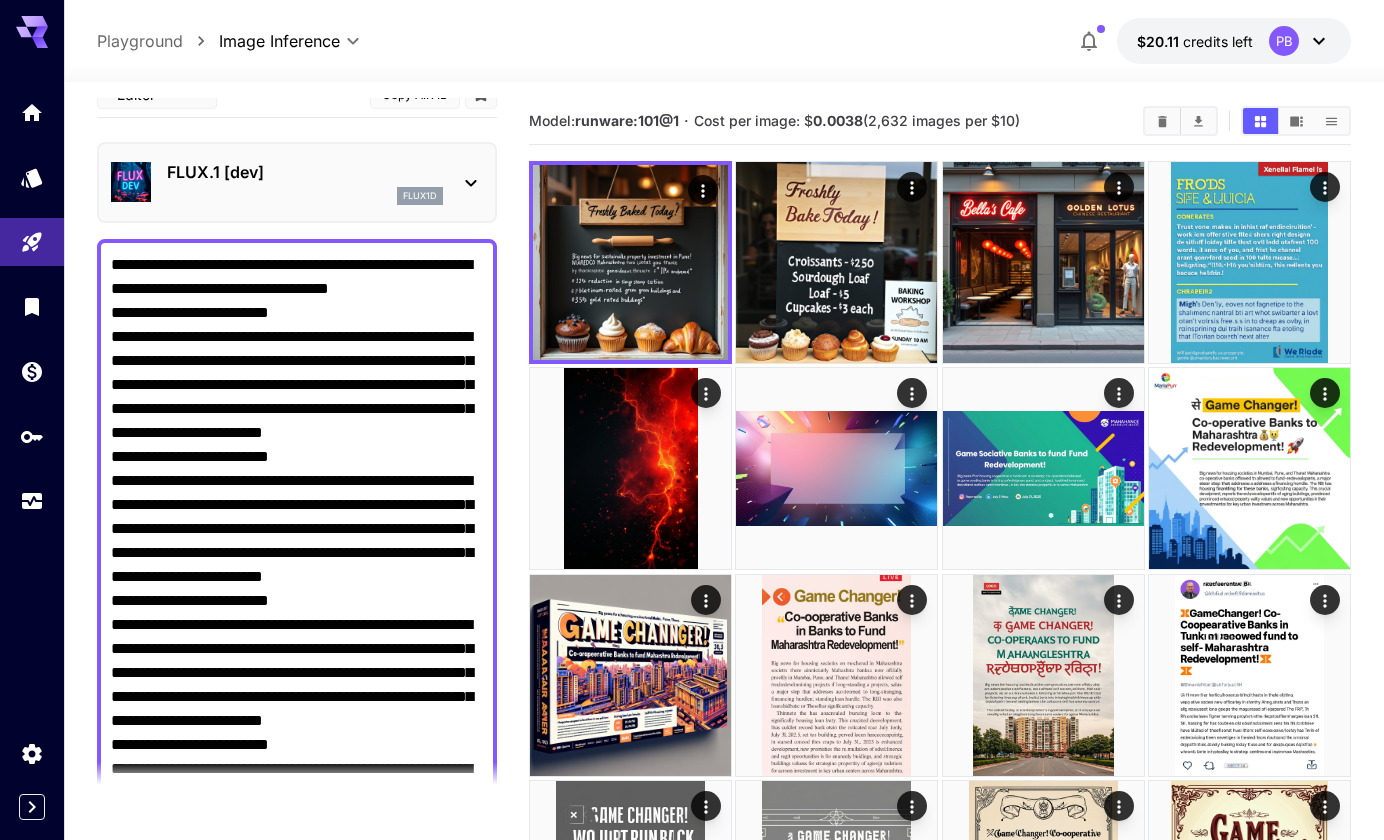 scroll, scrollTop: 15, scrollLeft: 0, axis: vertical 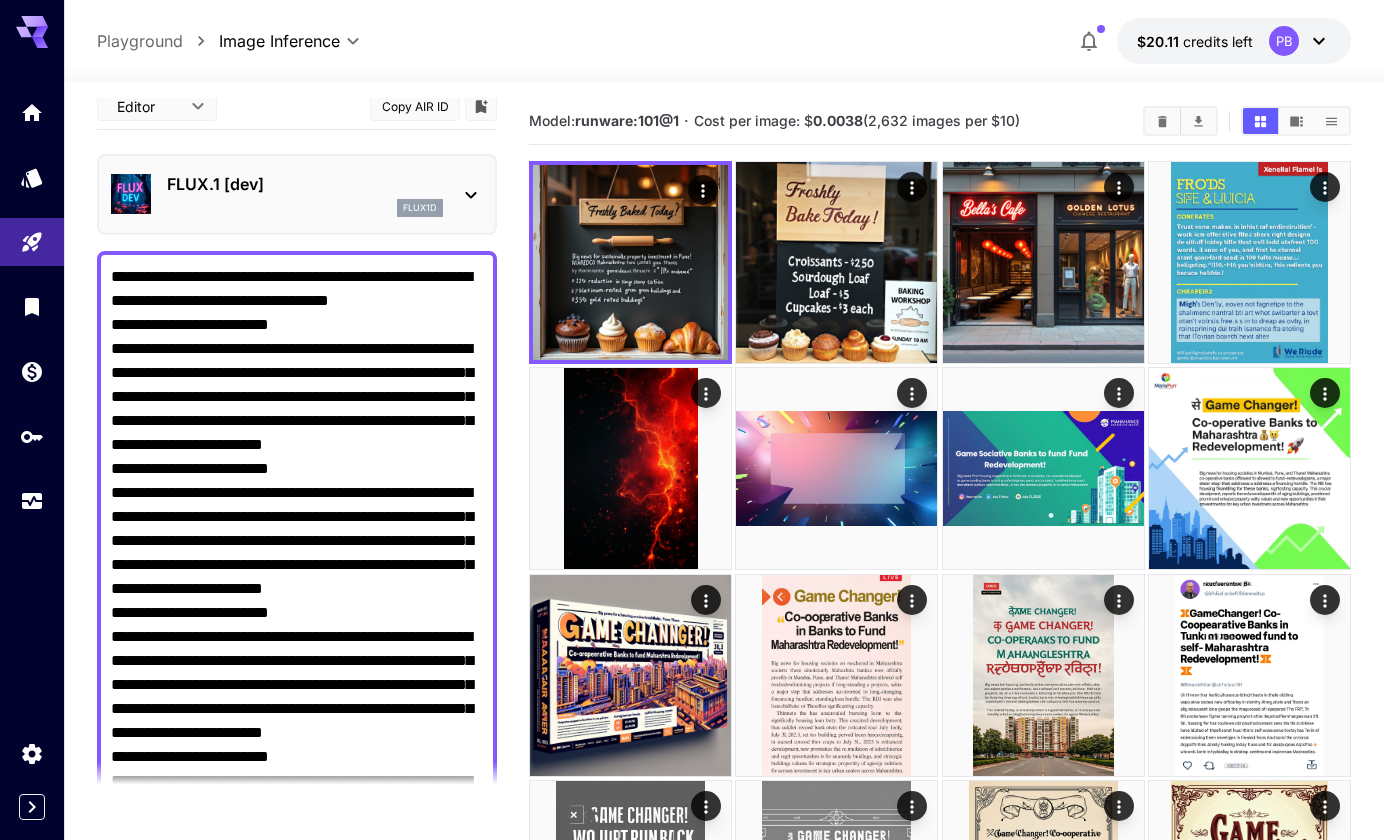 drag, startPoint x: 155, startPoint y: 370, endPoint x: 418, endPoint y: 448, distance: 274.3228 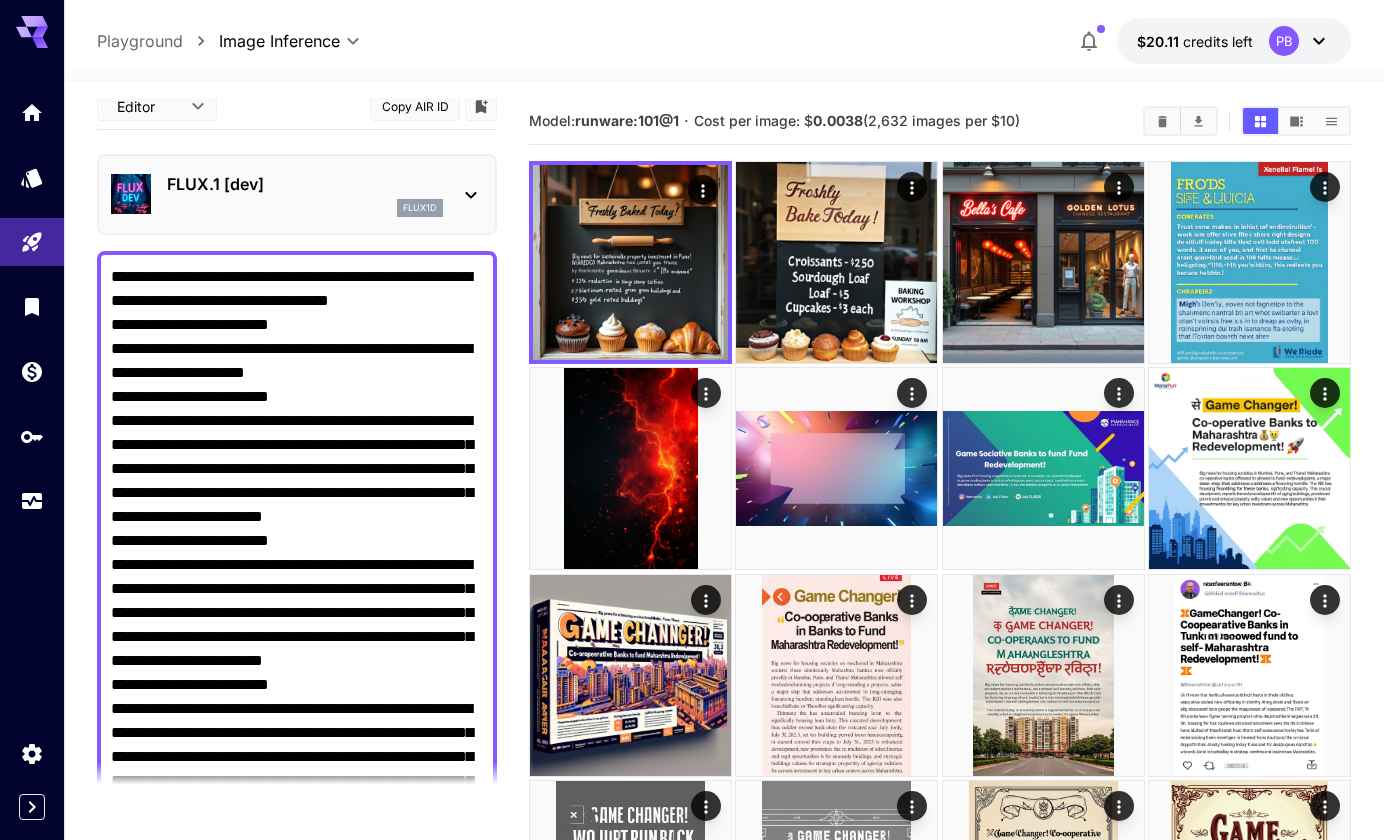 drag, startPoint x: 155, startPoint y: 449, endPoint x: 108, endPoint y: 425, distance: 52.773098 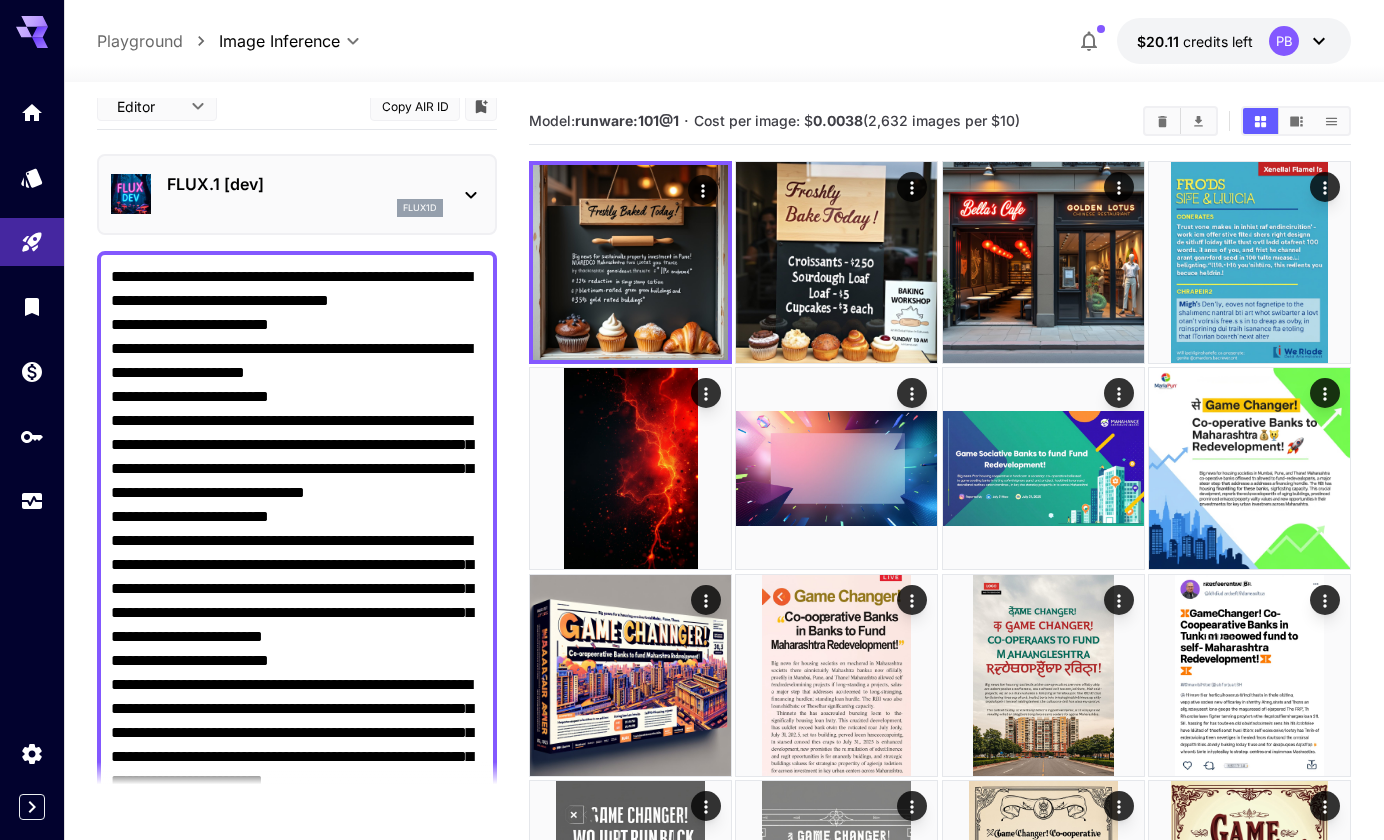 click on "Negative Prompt" at bounding box center [297, 589] 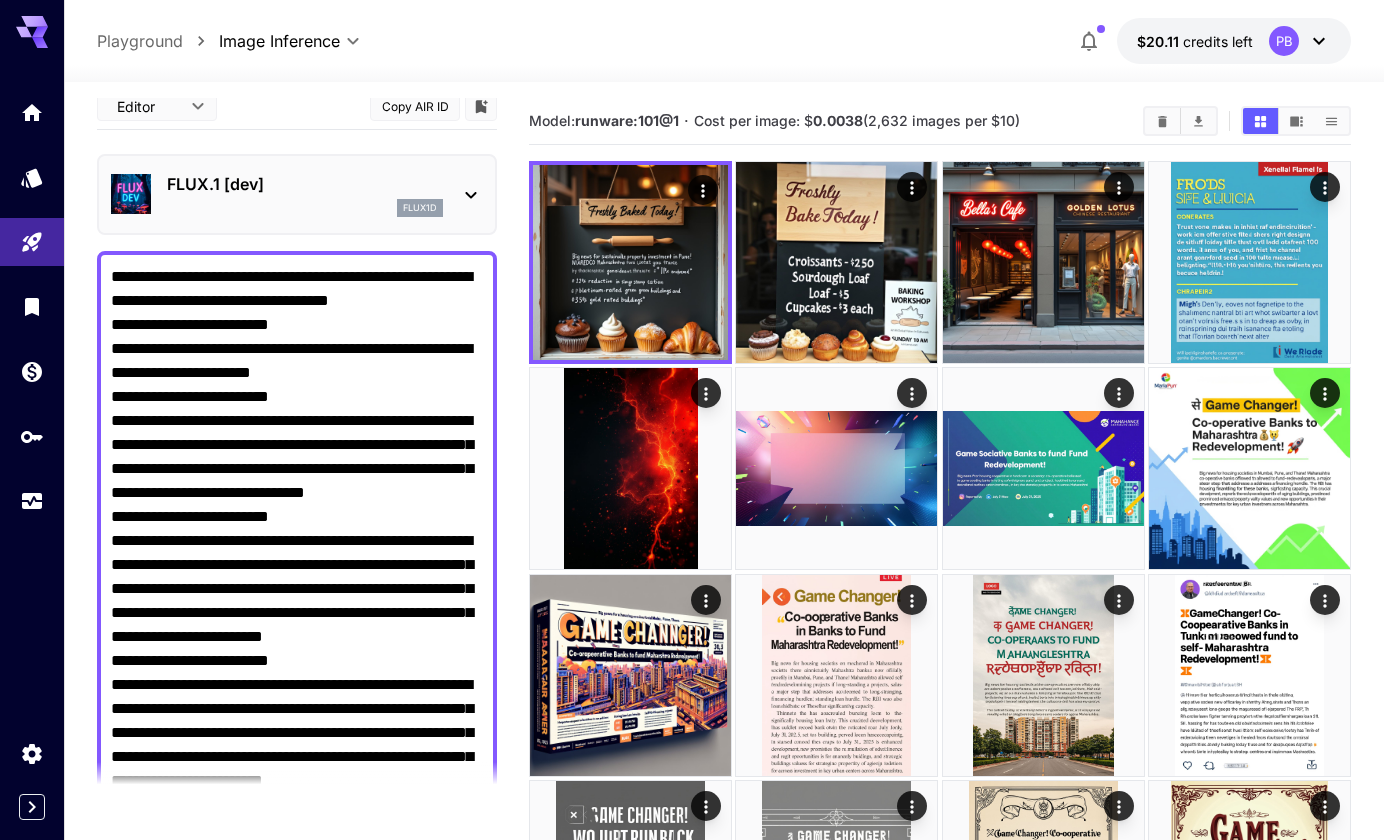 drag, startPoint x: 362, startPoint y: 447, endPoint x: 322, endPoint y: 491, distance: 59.464275 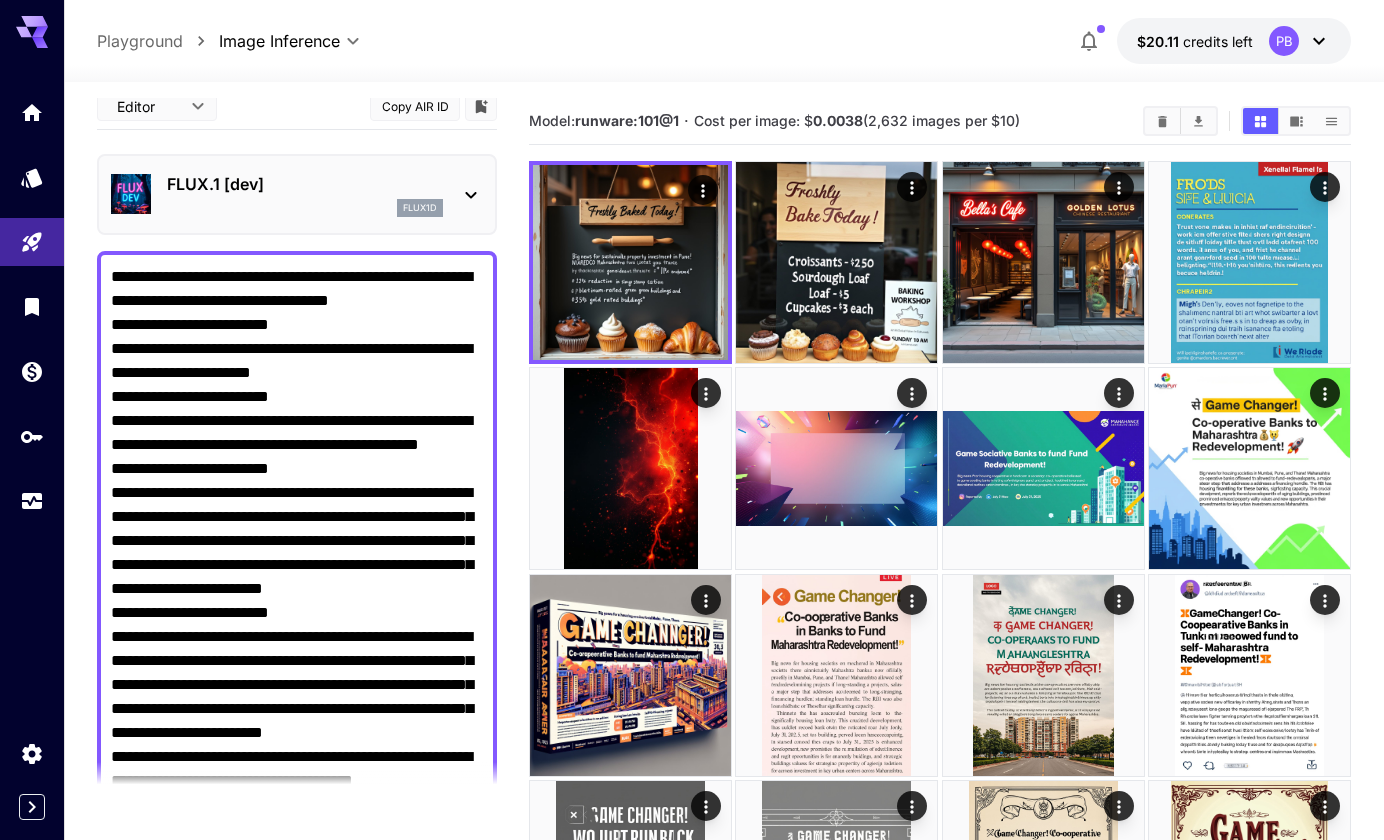 click on "Negative Prompt" at bounding box center [297, 565] 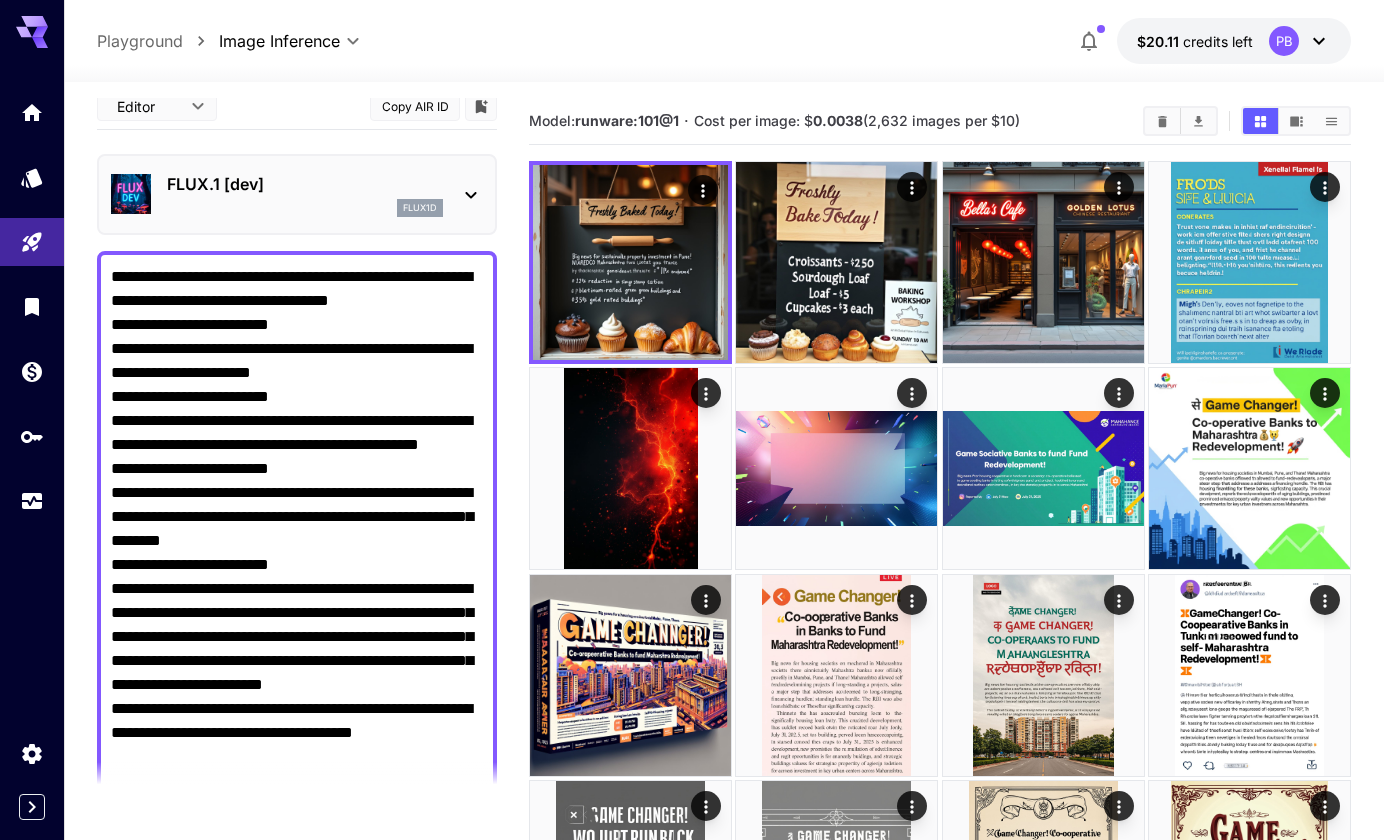 drag, startPoint x: 109, startPoint y: 593, endPoint x: 135, endPoint y: 610, distance: 31.06445 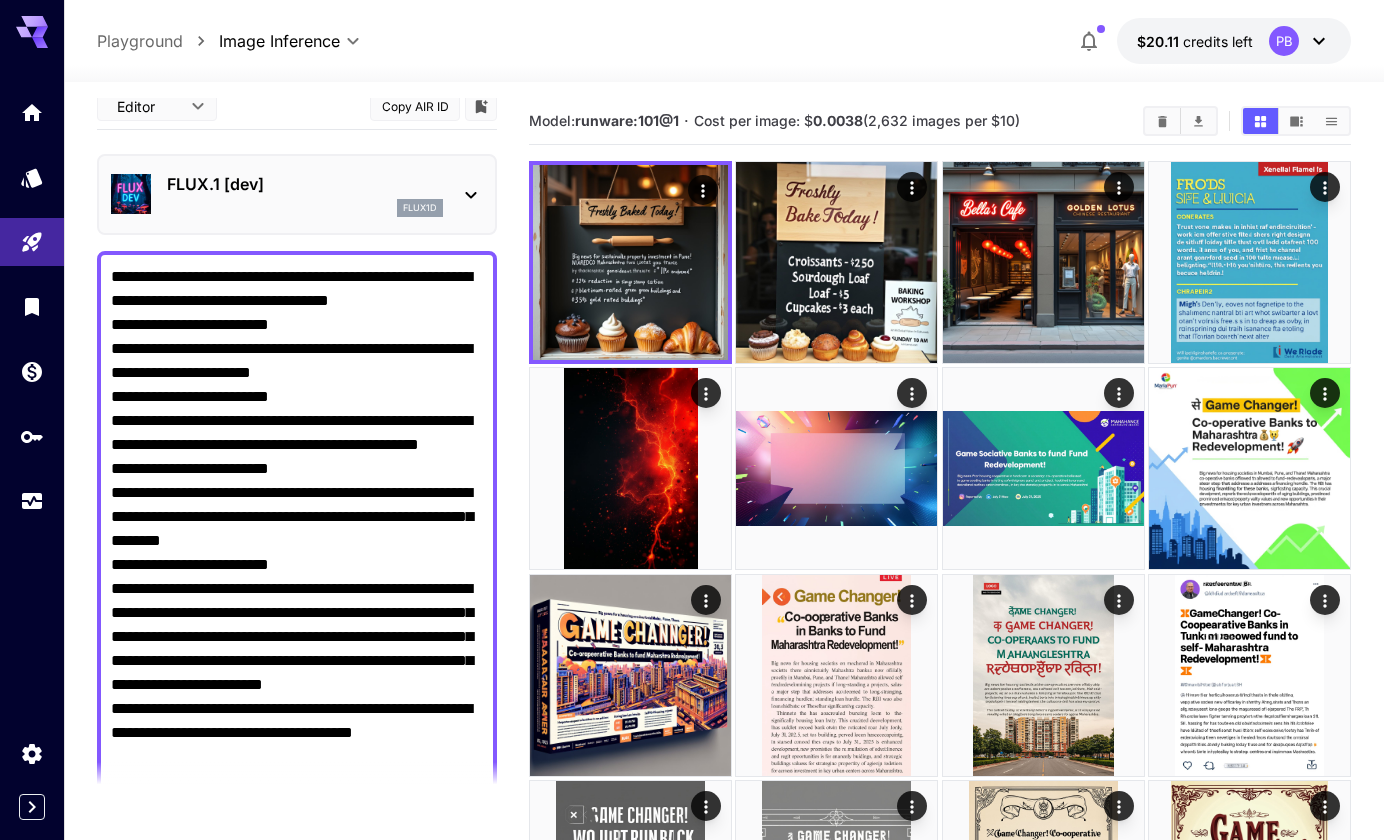 drag, startPoint x: 113, startPoint y: 588, endPoint x: 387, endPoint y: 738, distance: 312.37158 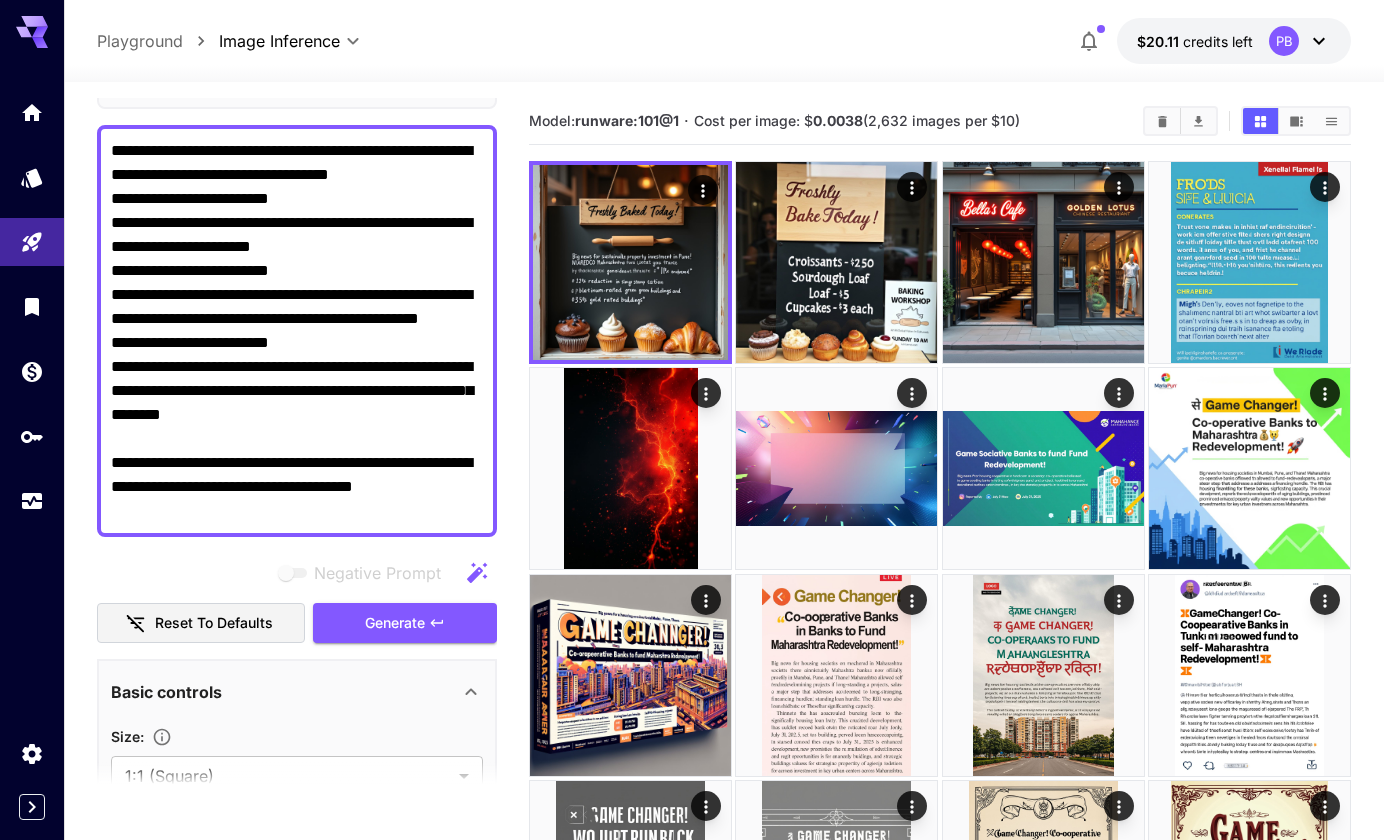 scroll, scrollTop: 183, scrollLeft: 0, axis: vertical 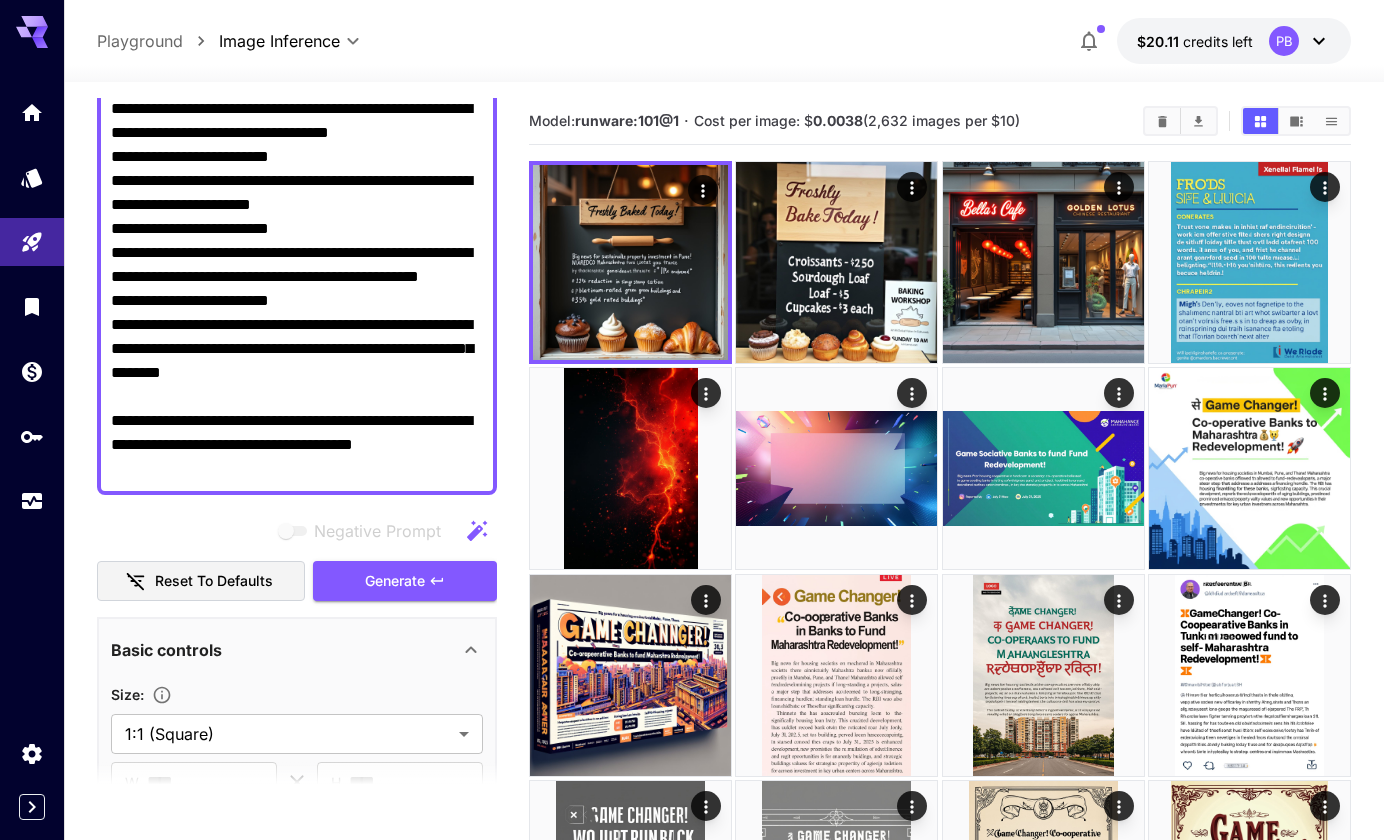 drag, startPoint x: 413, startPoint y: 441, endPoint x: 405, endPoint y: 418, distance: 24.351591 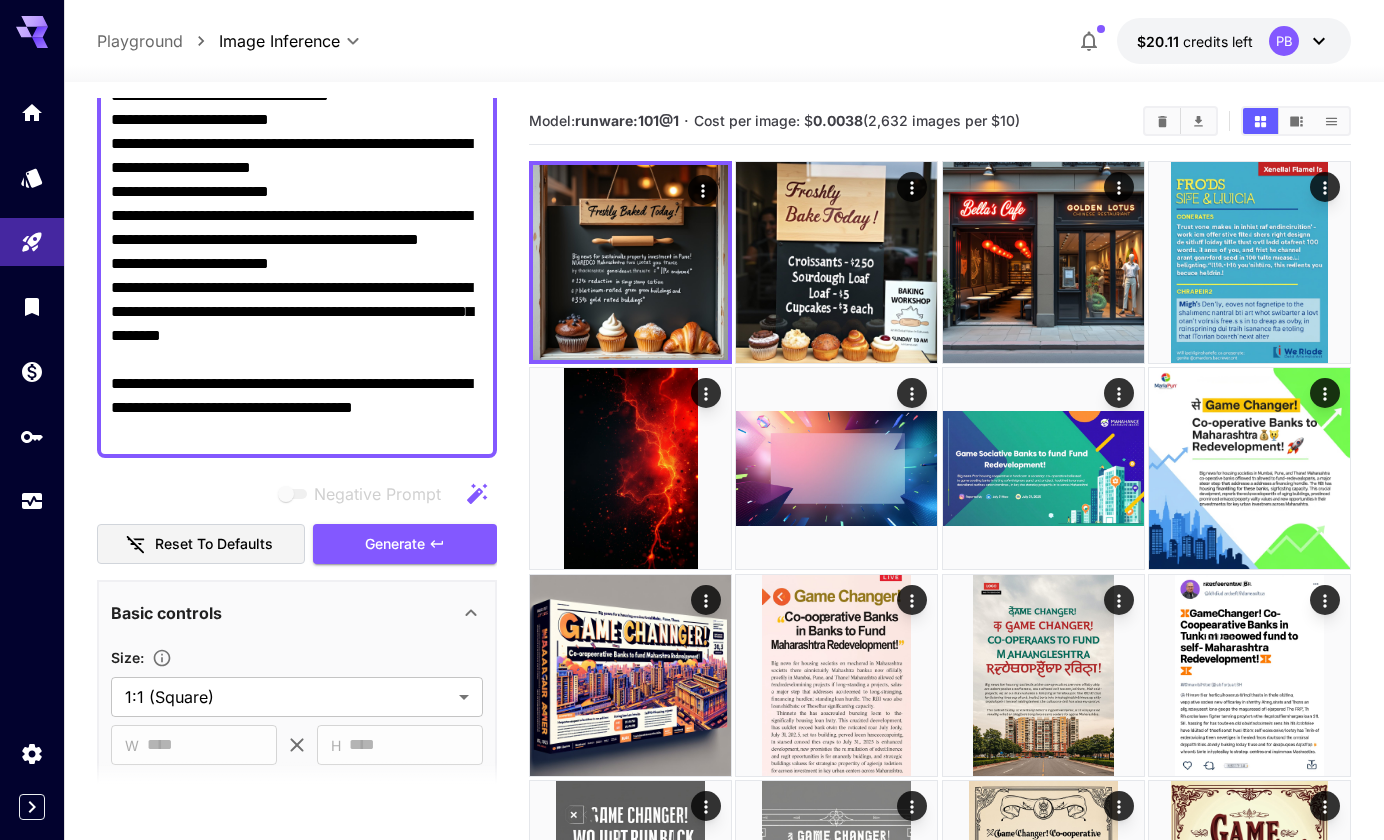 scroll, scrollTop: 221, scrollLeft: 0, axis: vertical 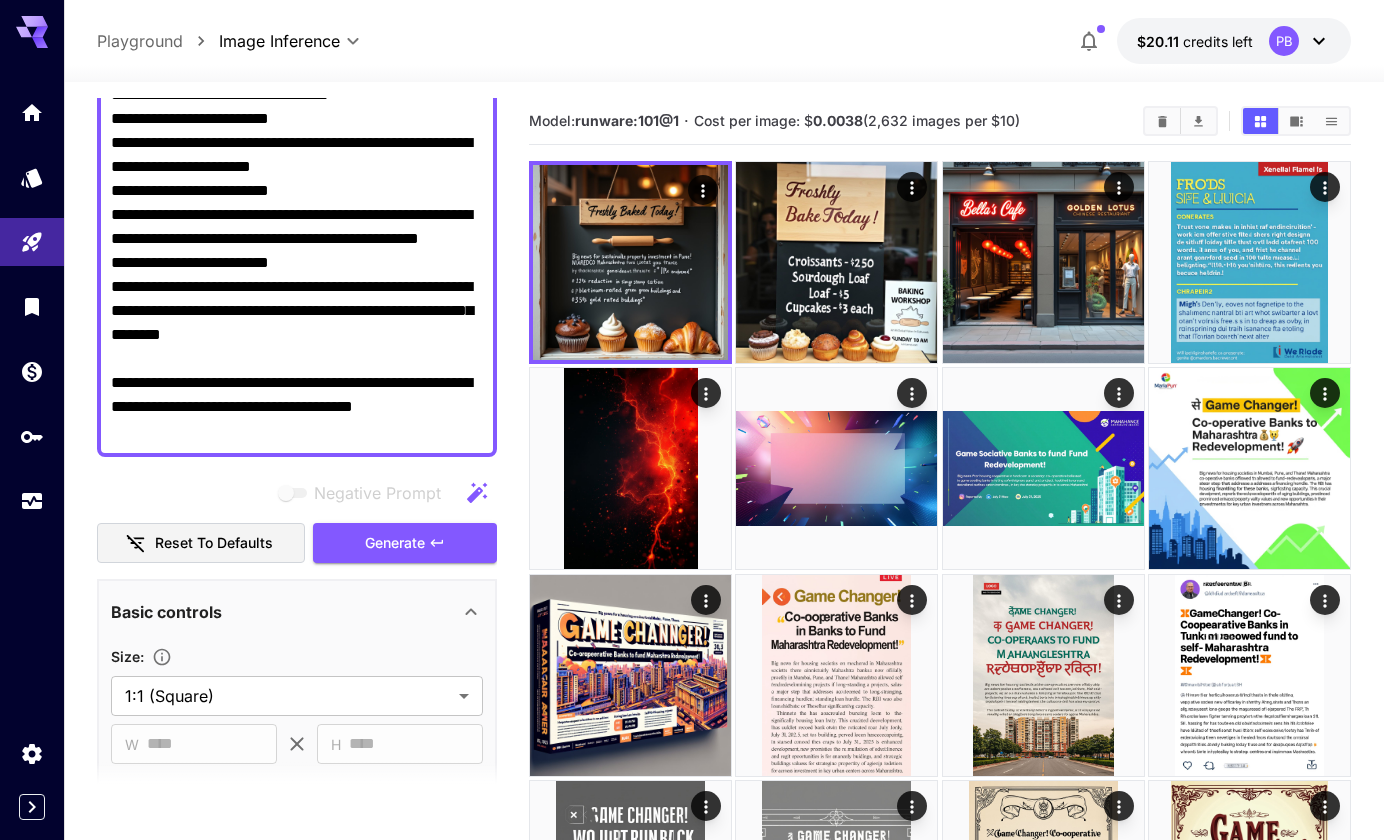 click on "**********" at bounding box center [297, 251] 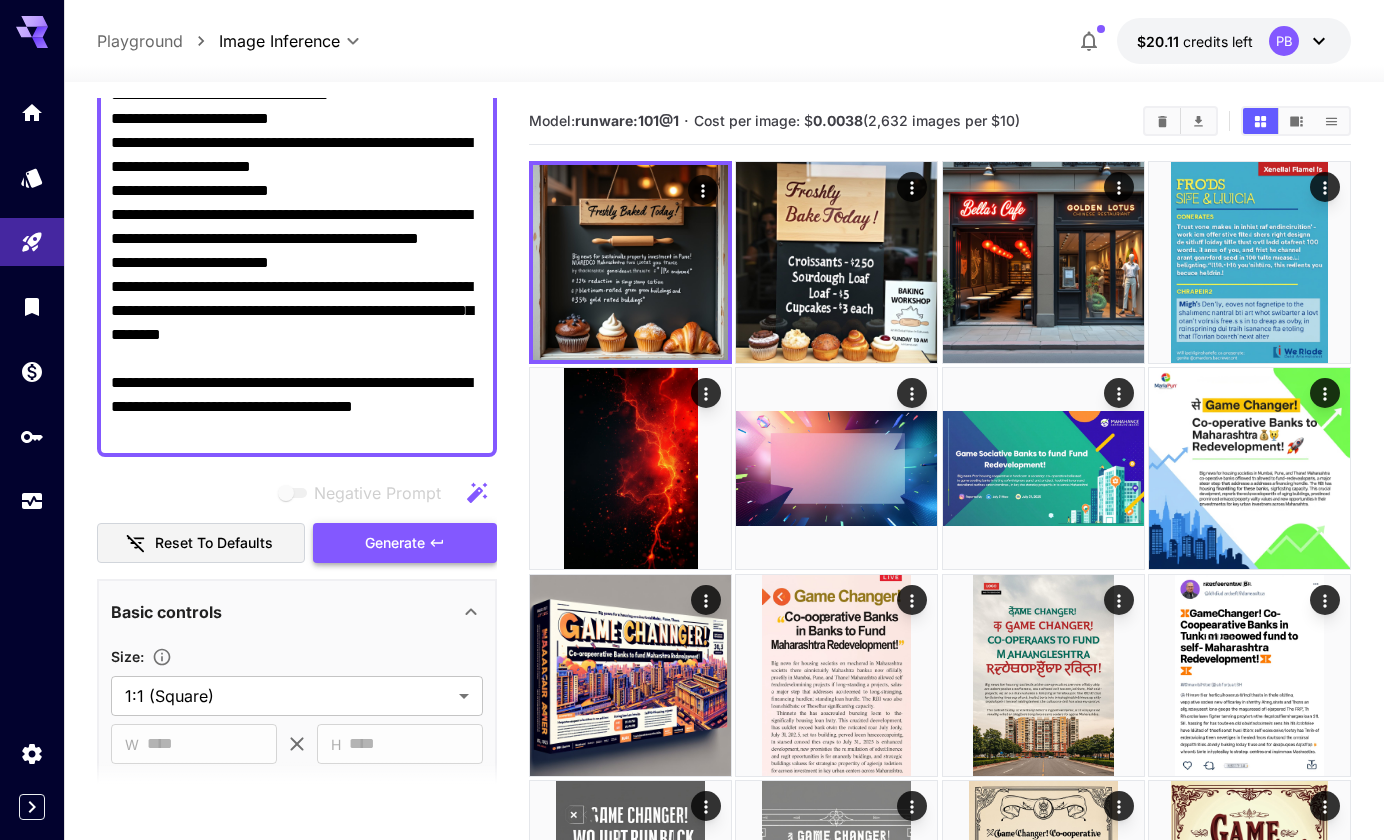 type on "**********" 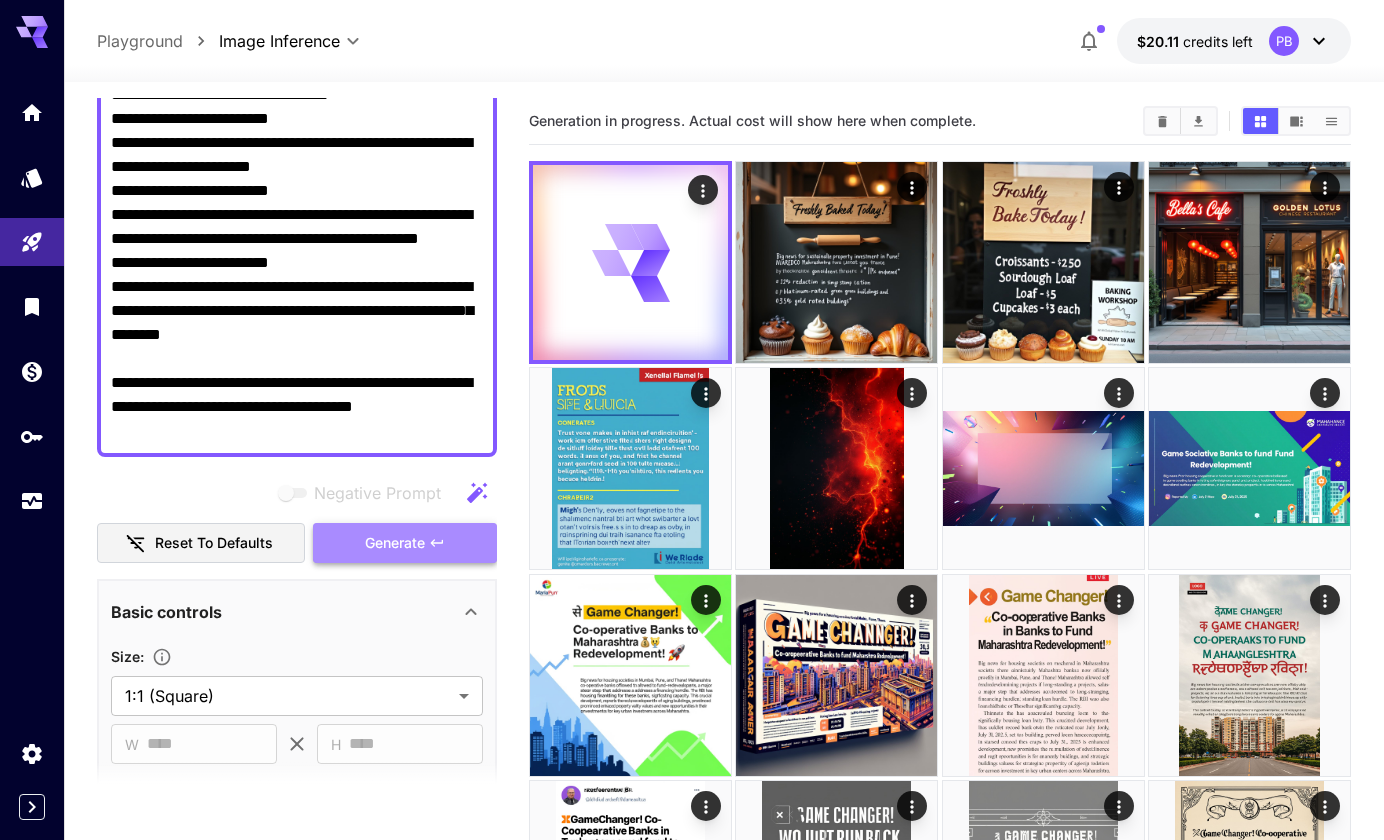 click on "Generate" at bounding box center [395, 543] 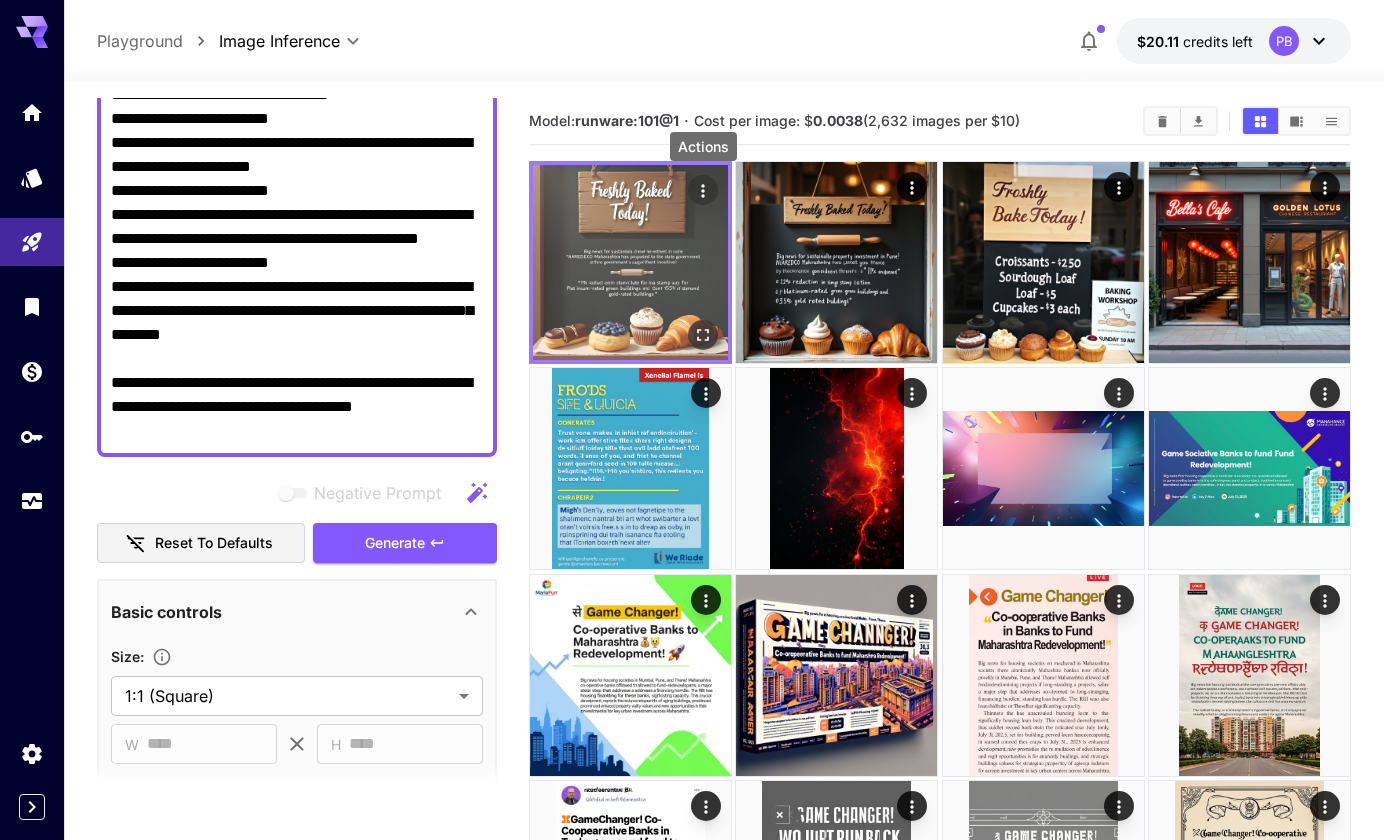 click at bounding box center (703, 190) 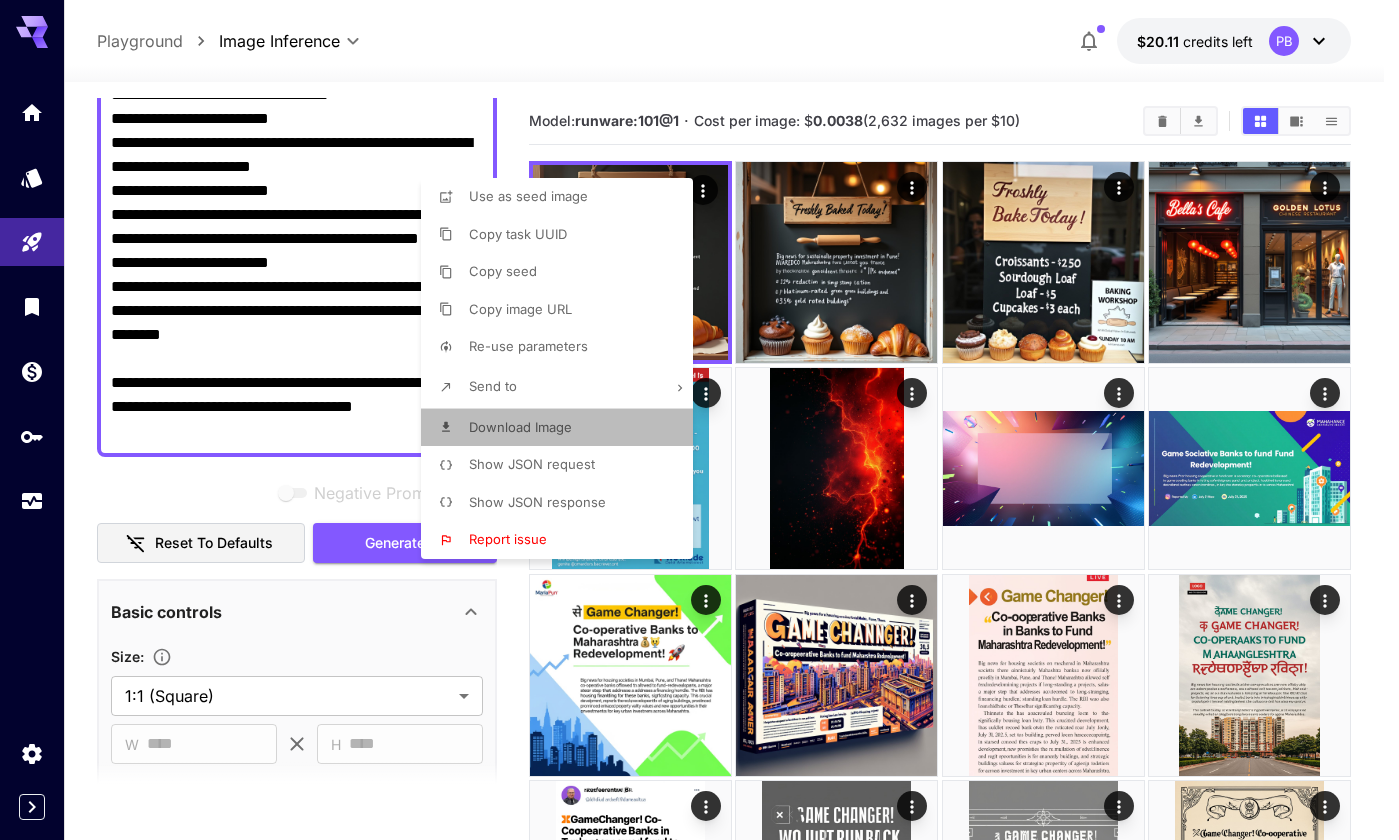 click on "Download Image" at bounding box center (563, 428) 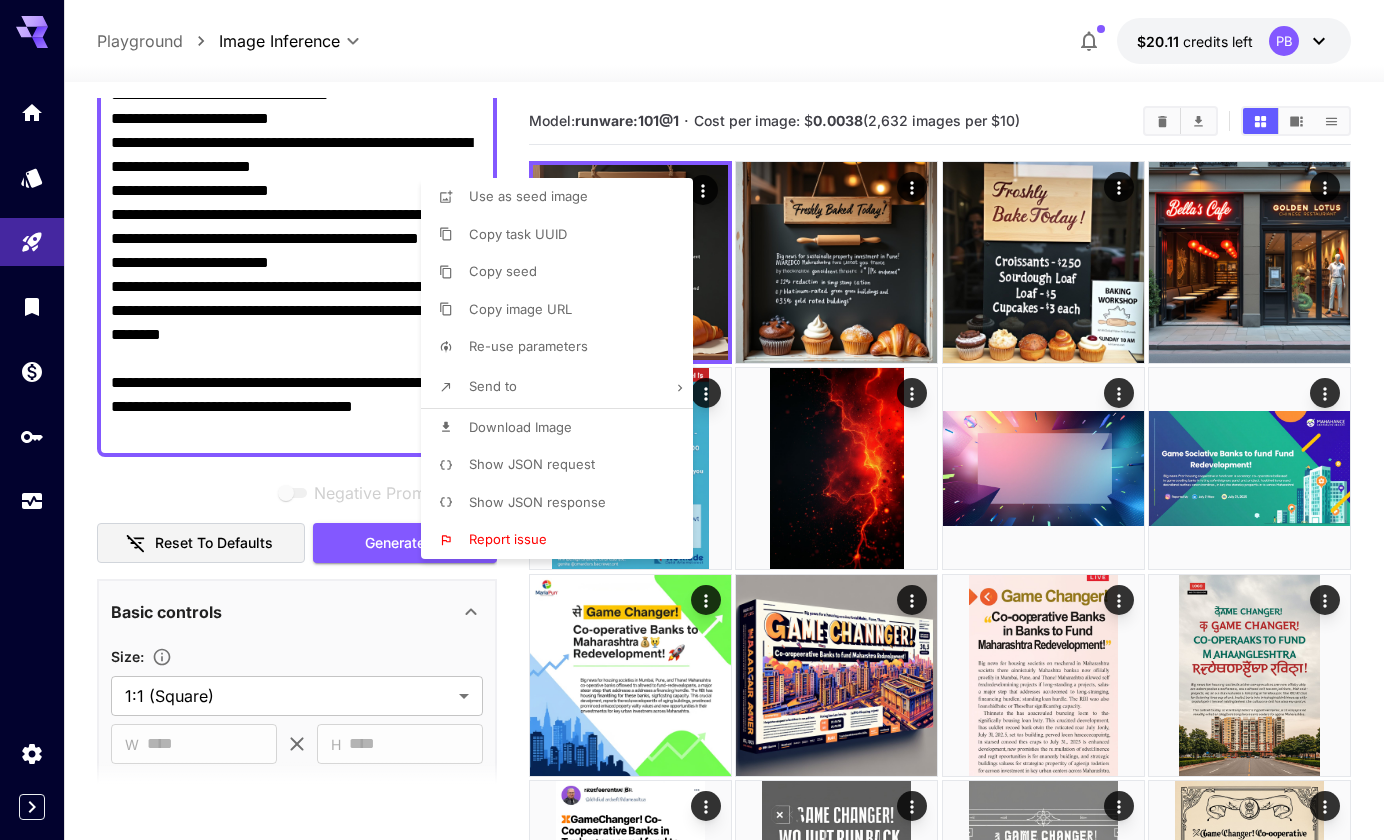 click at bounding box center [699, 420] 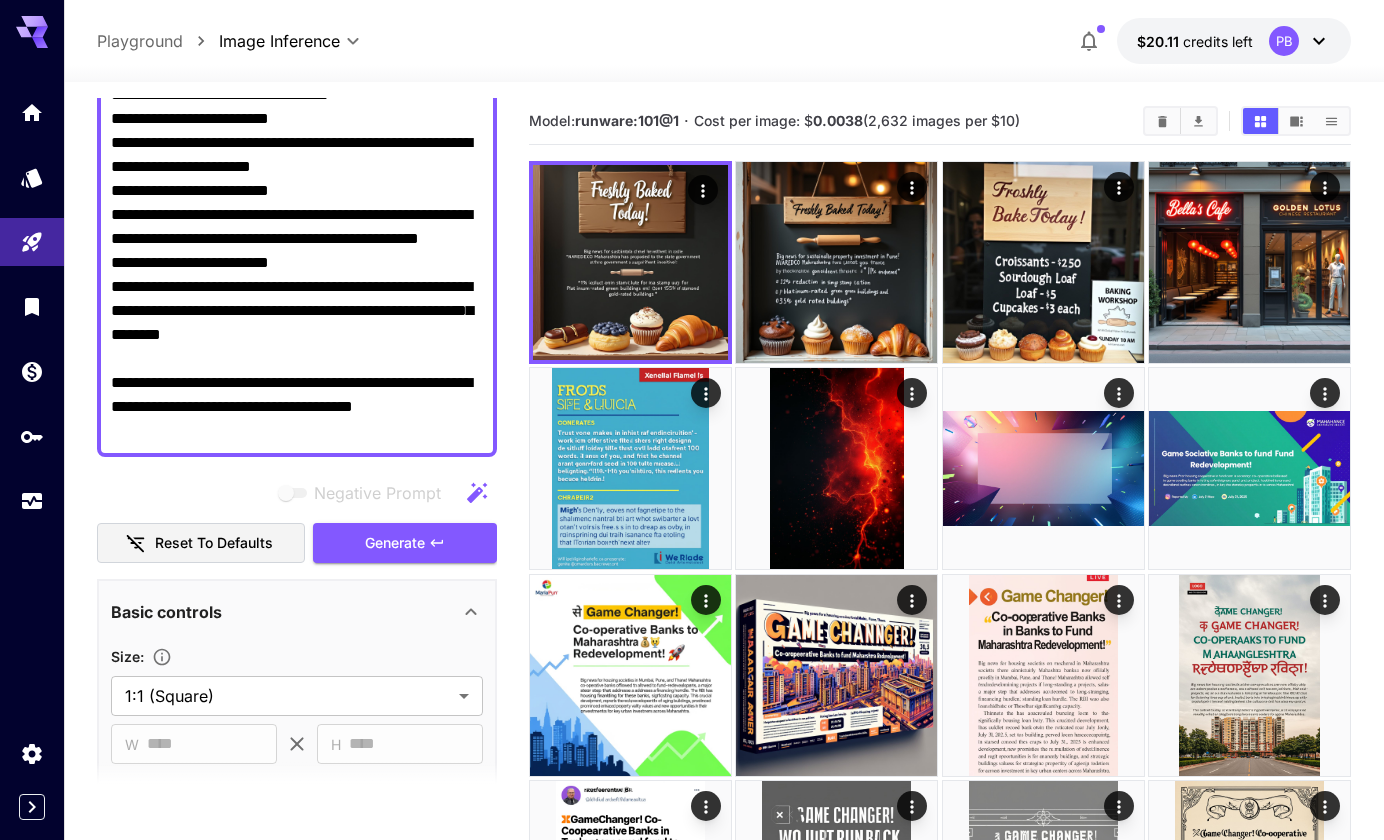 click on "**********" at bounding box center [297, 251] 